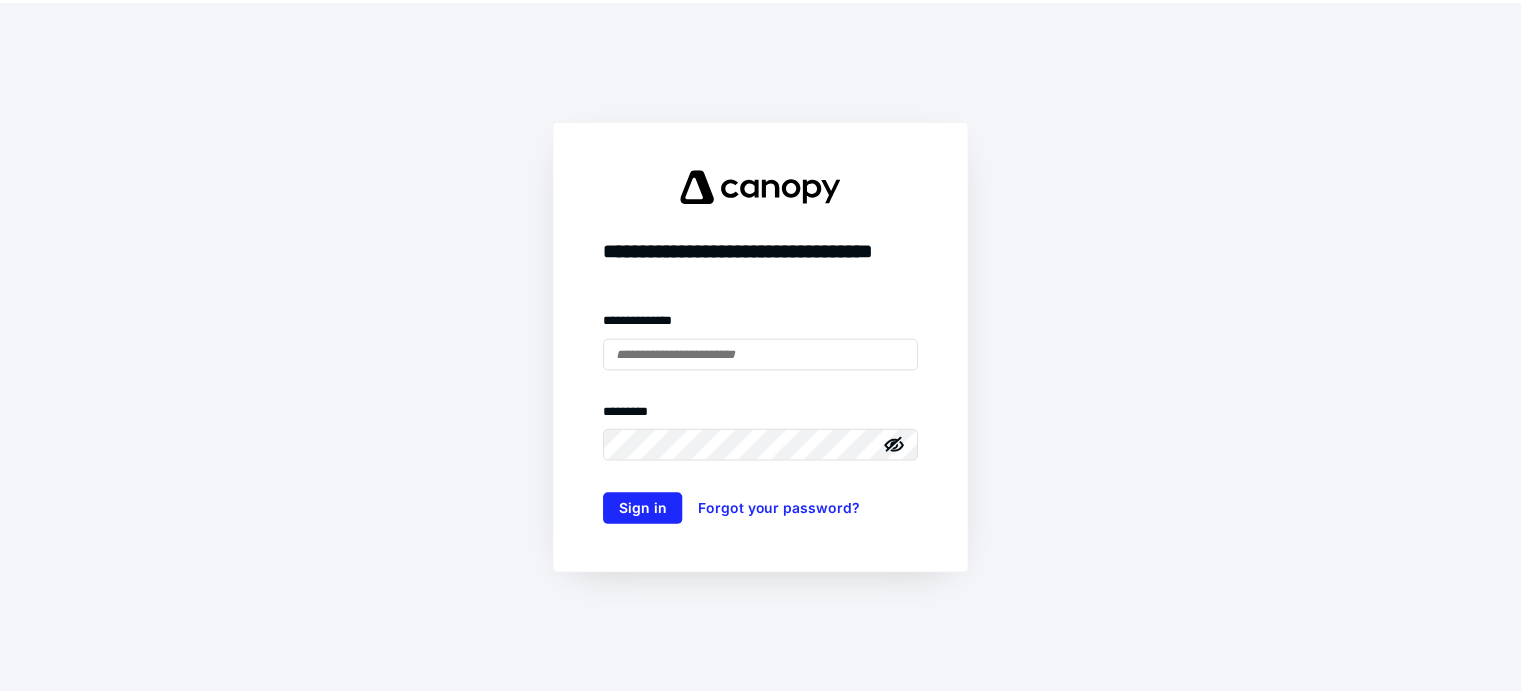 scroll, scrollTop: 0, scrollLeft: 0, axis: both 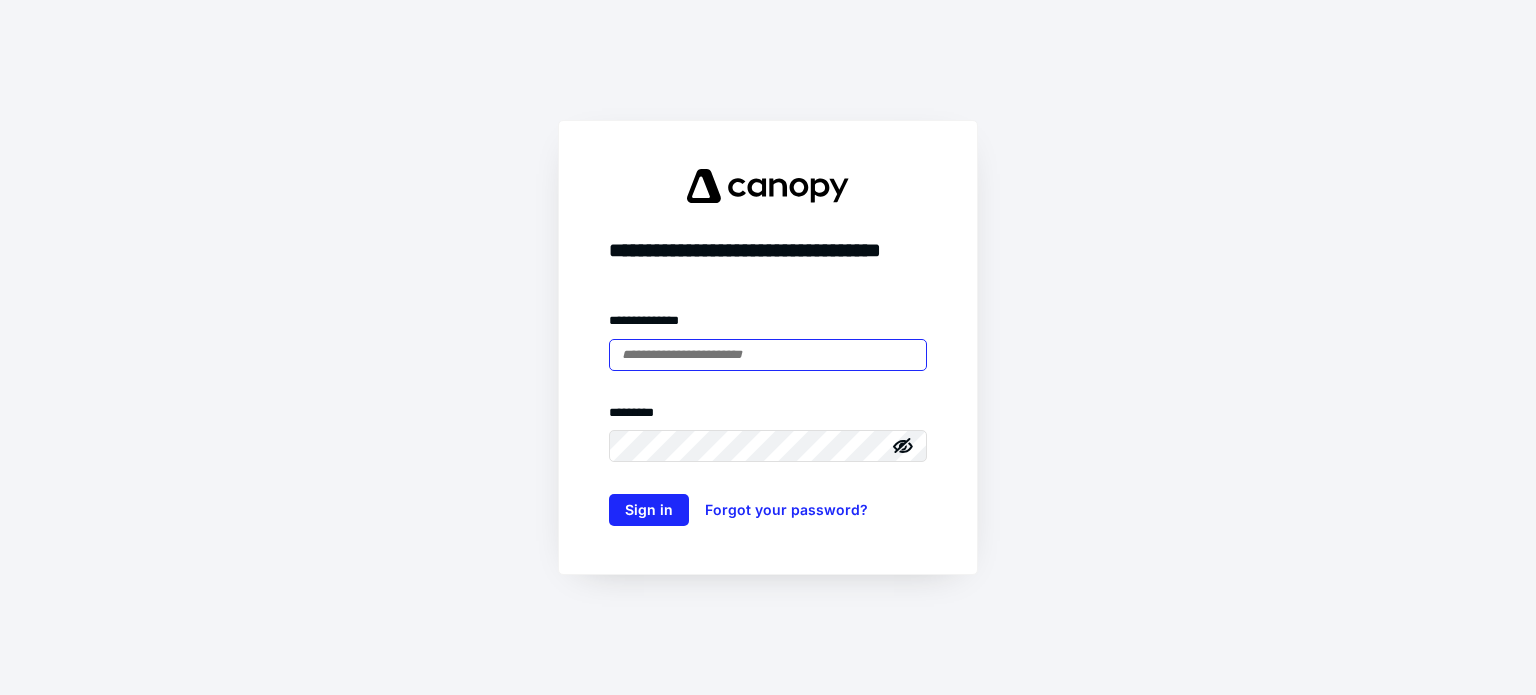 type on "**********" 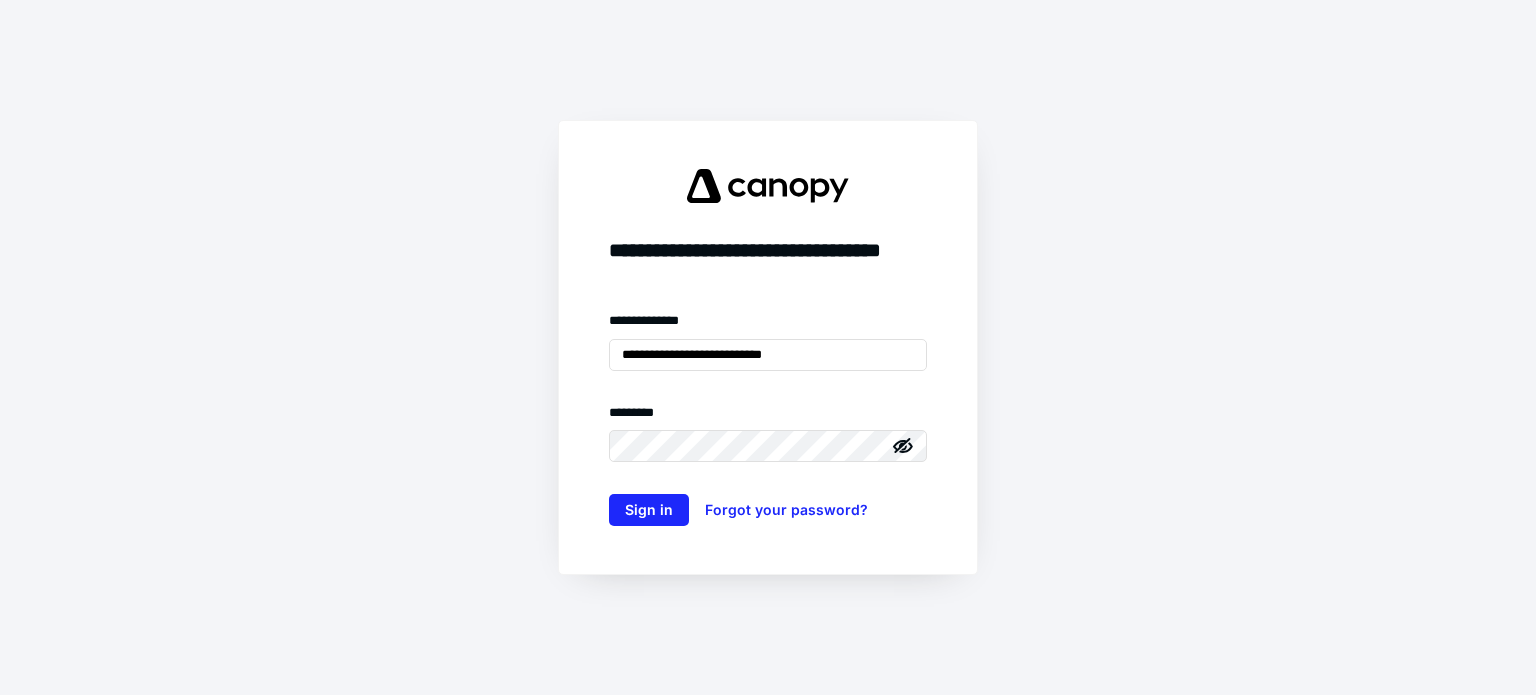 click 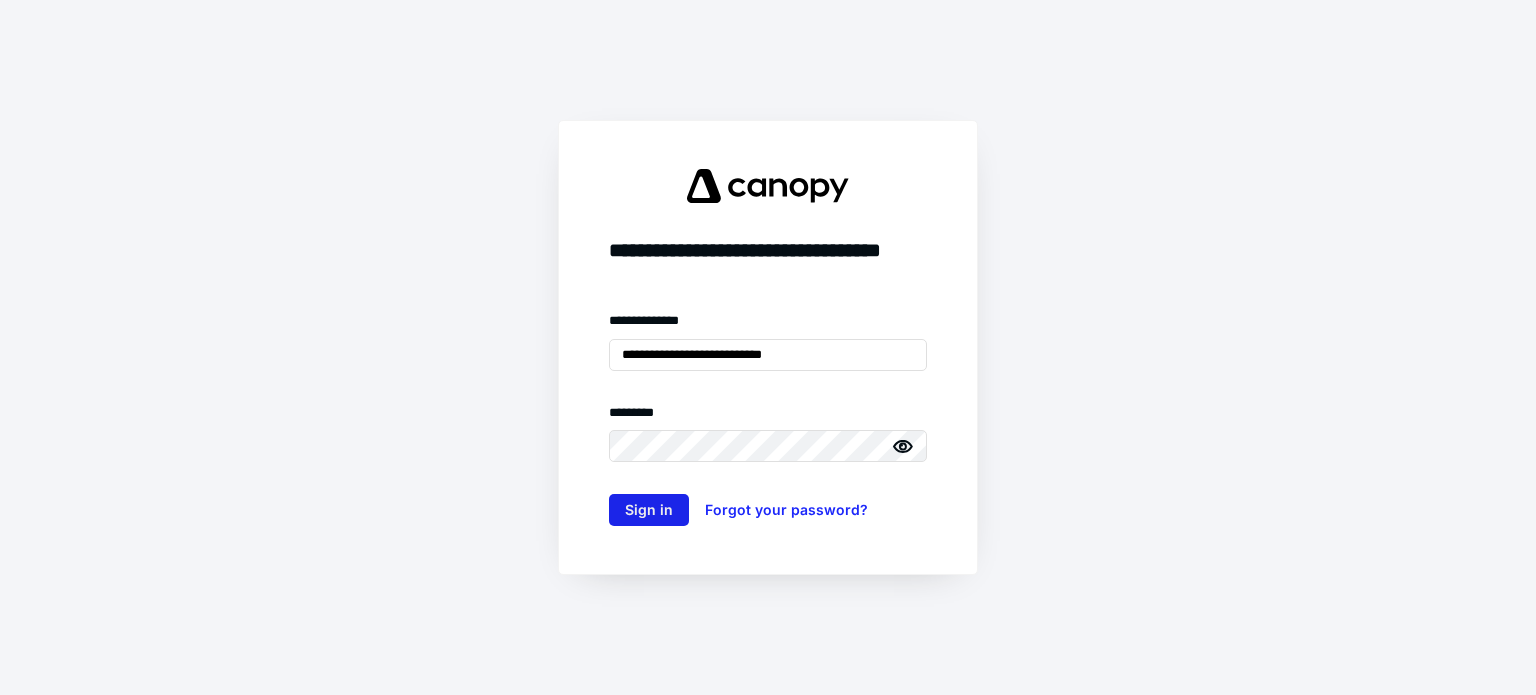 click on "Sign in" at bounding box center [649, 510] 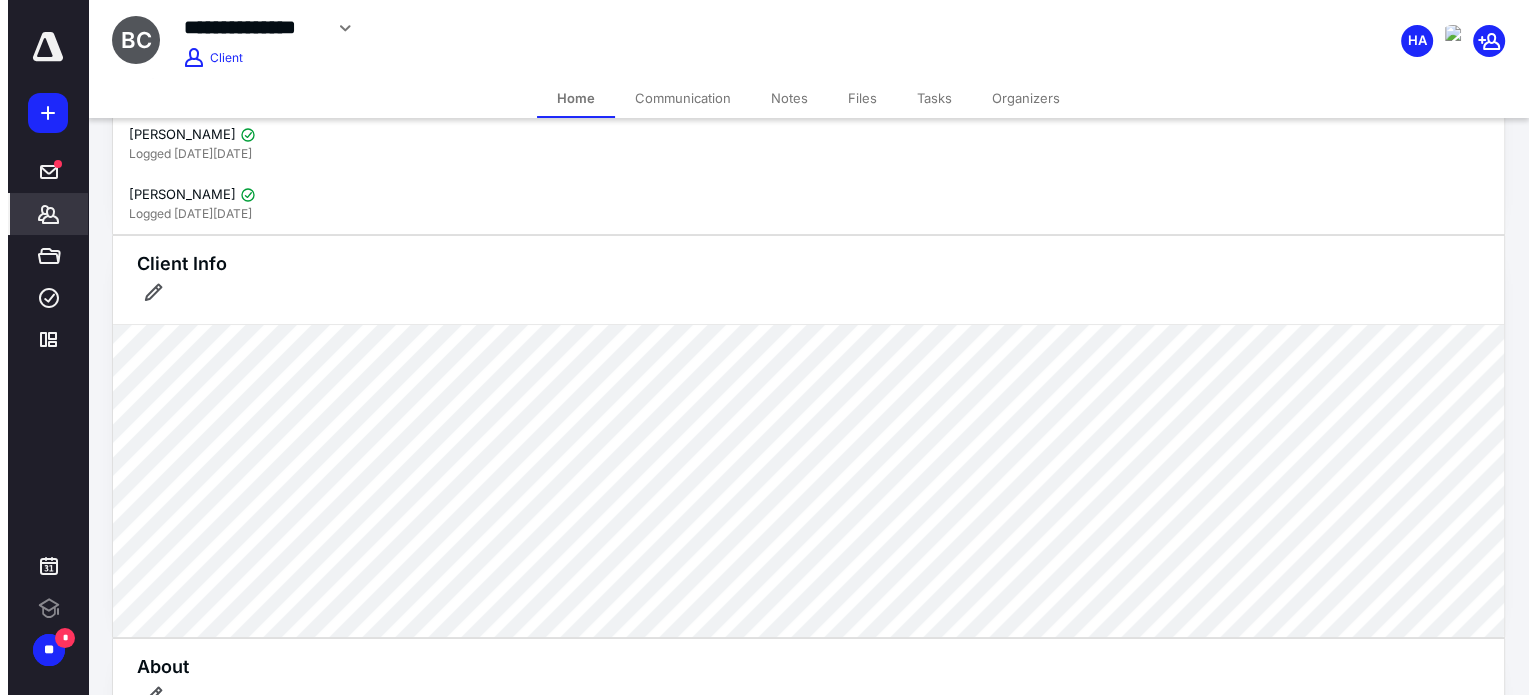 scroll, scrollTop: 0, scrollLeft: 0, axis: both 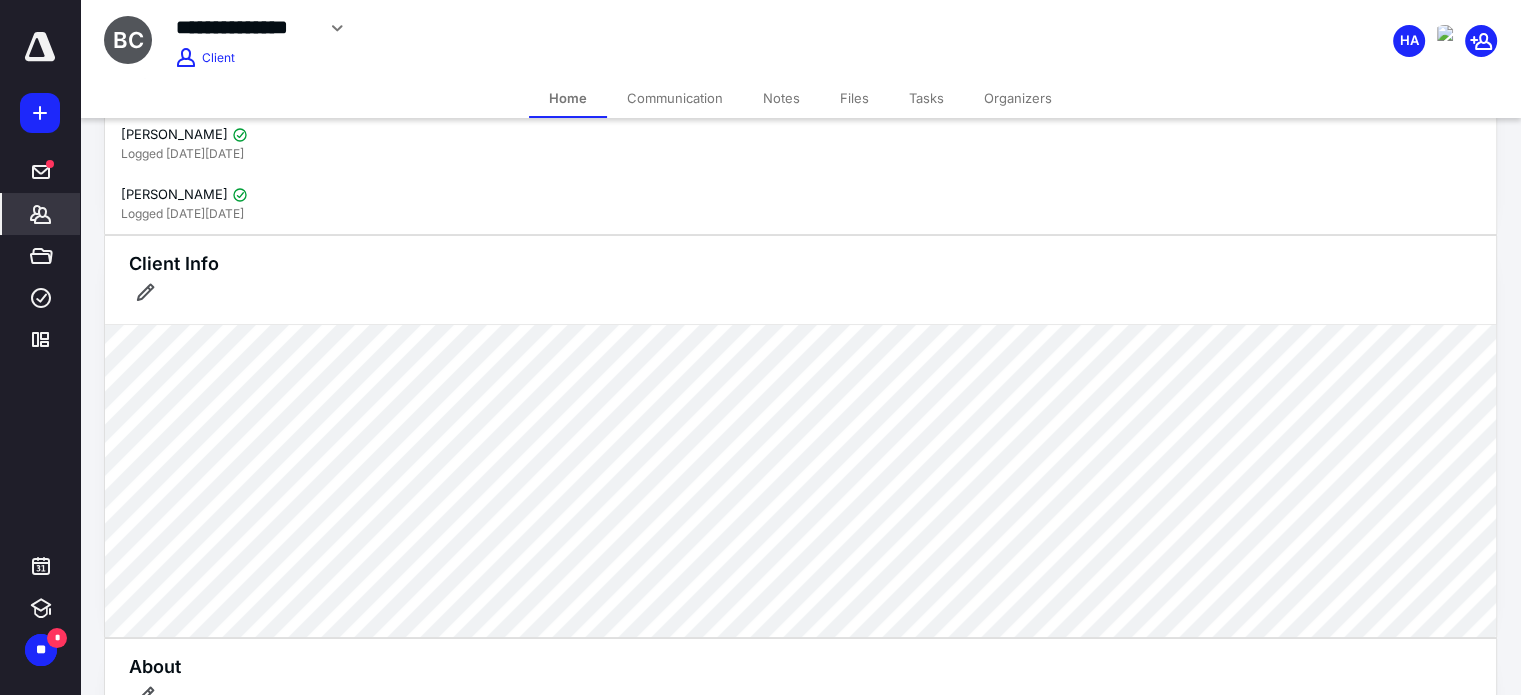 click at bounding box center [40, 47] 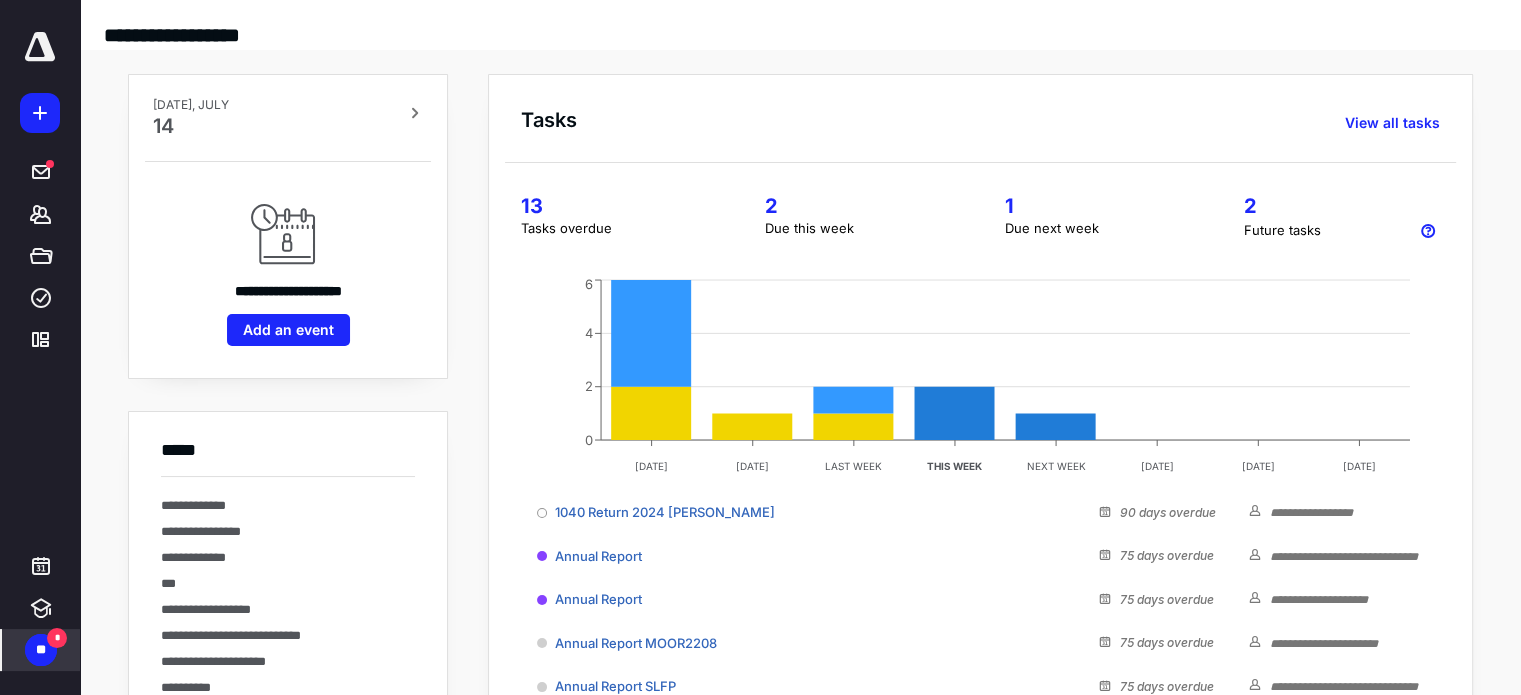click on "*" at bounding box center [57, 638] 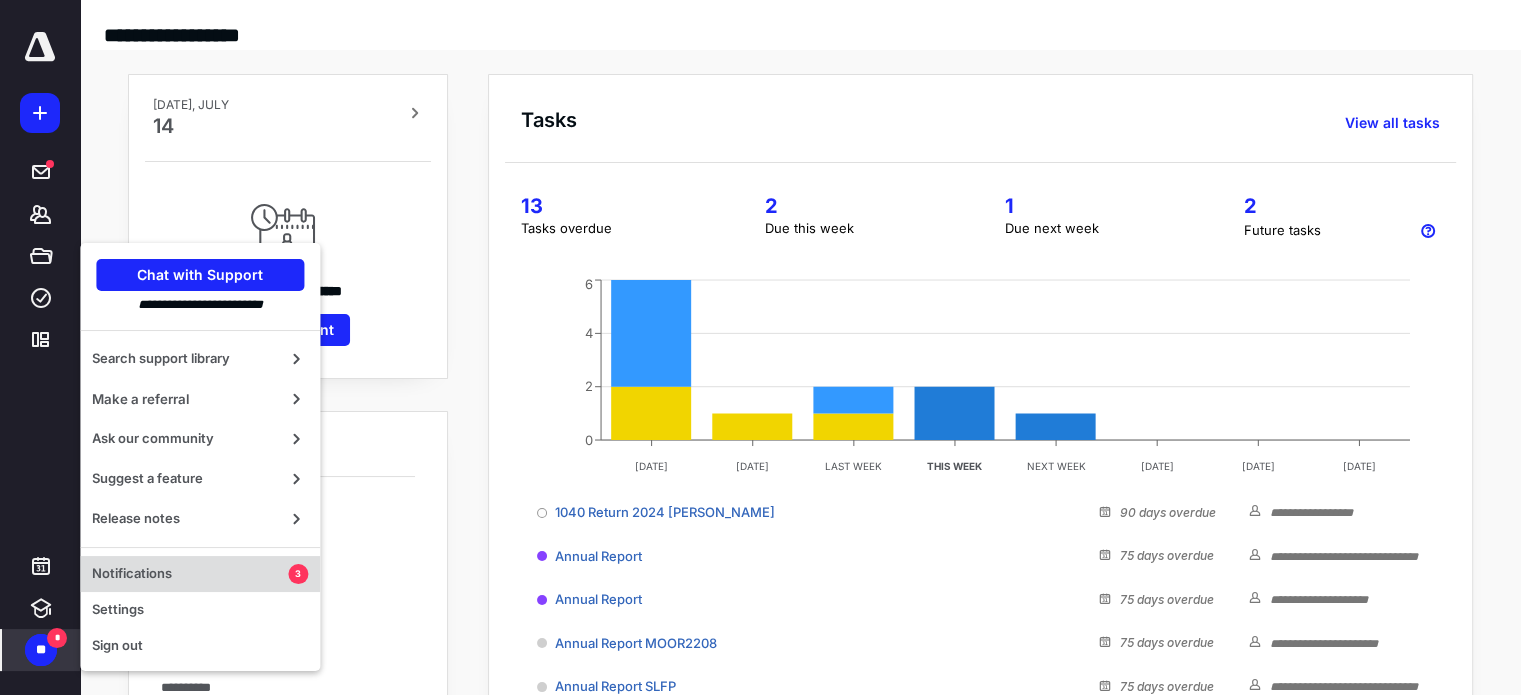 click on "Notifications" at bounding box center (190, 574) 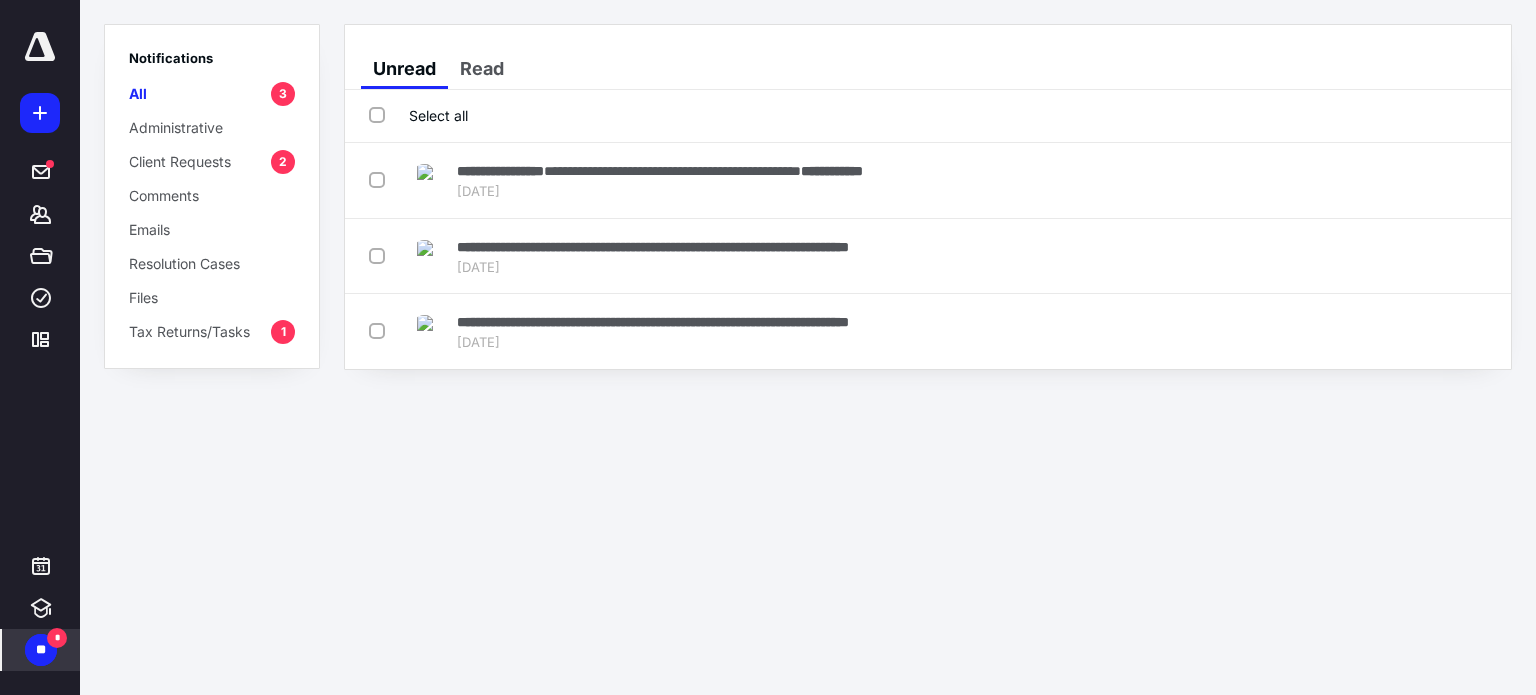 click on "Tax Returns/Tasks" at bounding box center (189, 331) 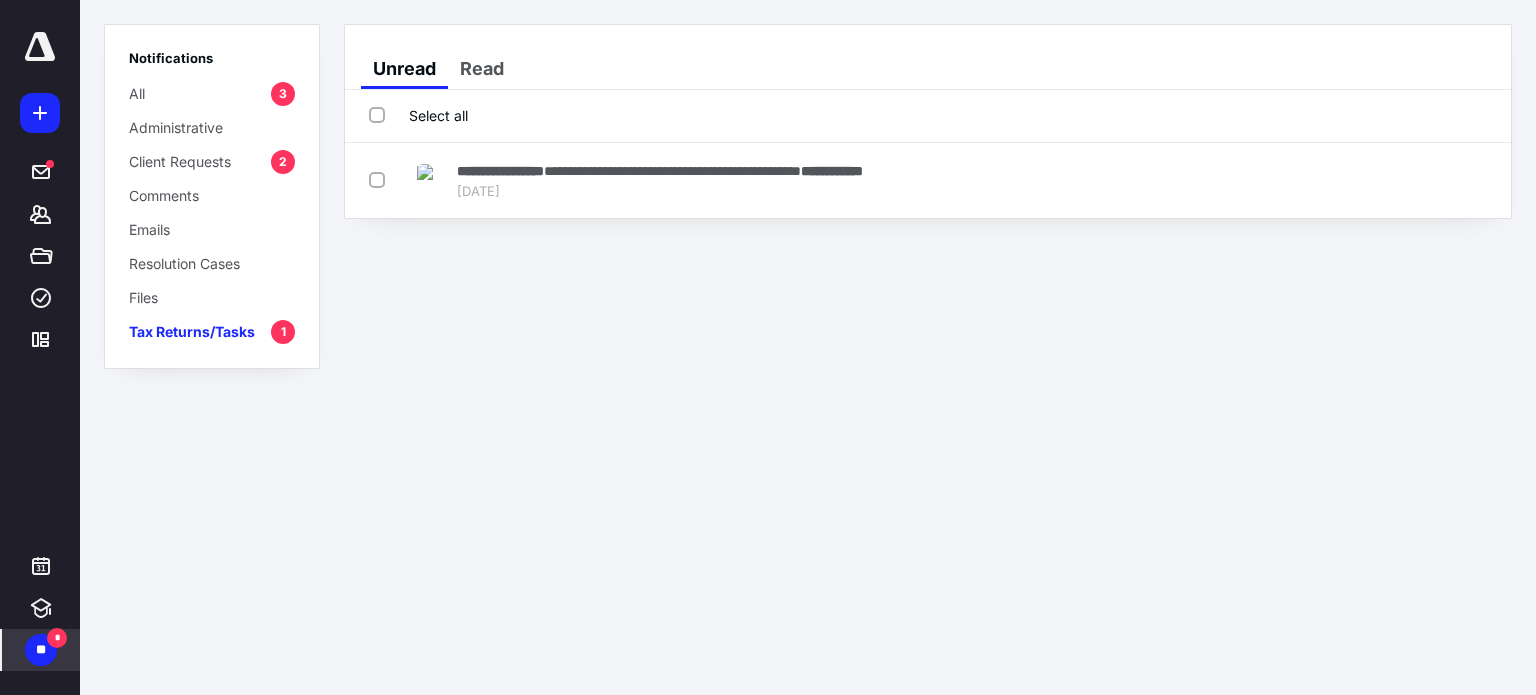 click at bounding box center [40, 47] 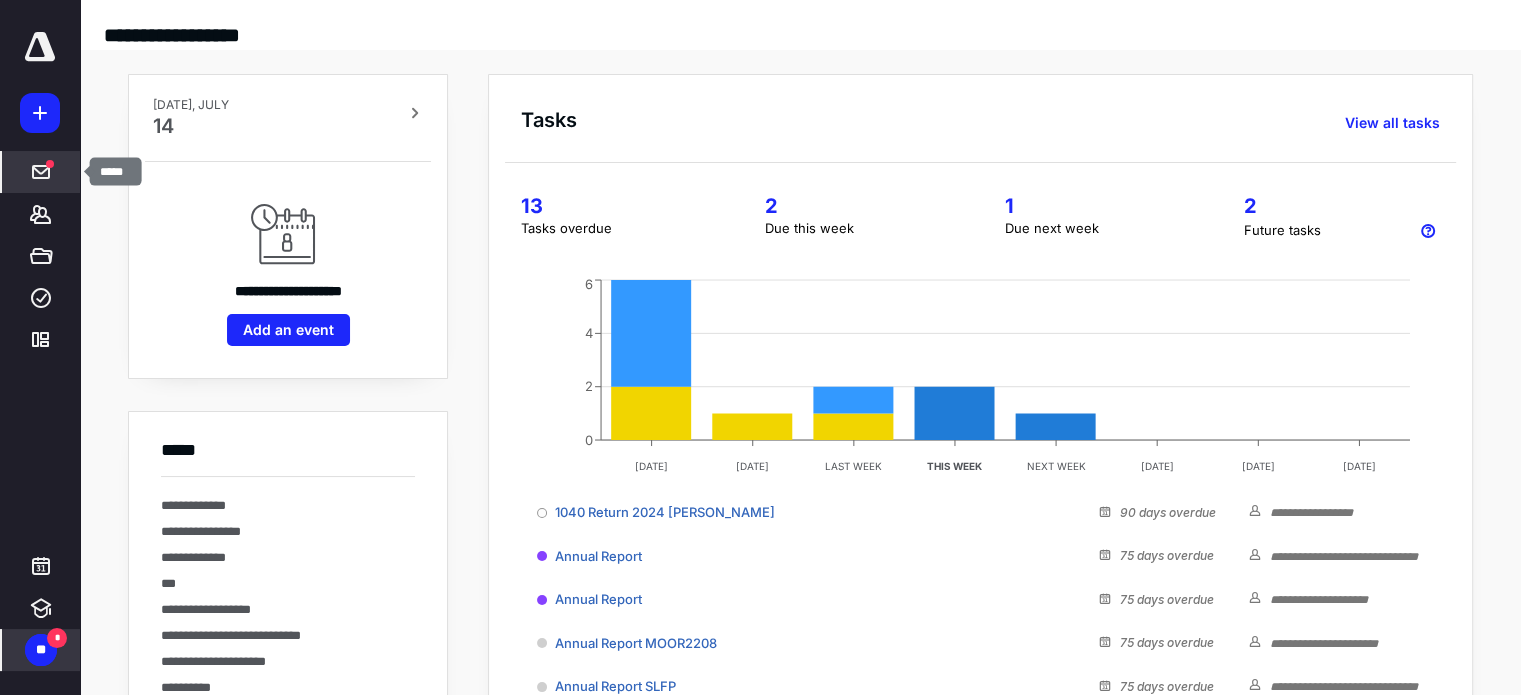 click at bounding box center (50, 164) 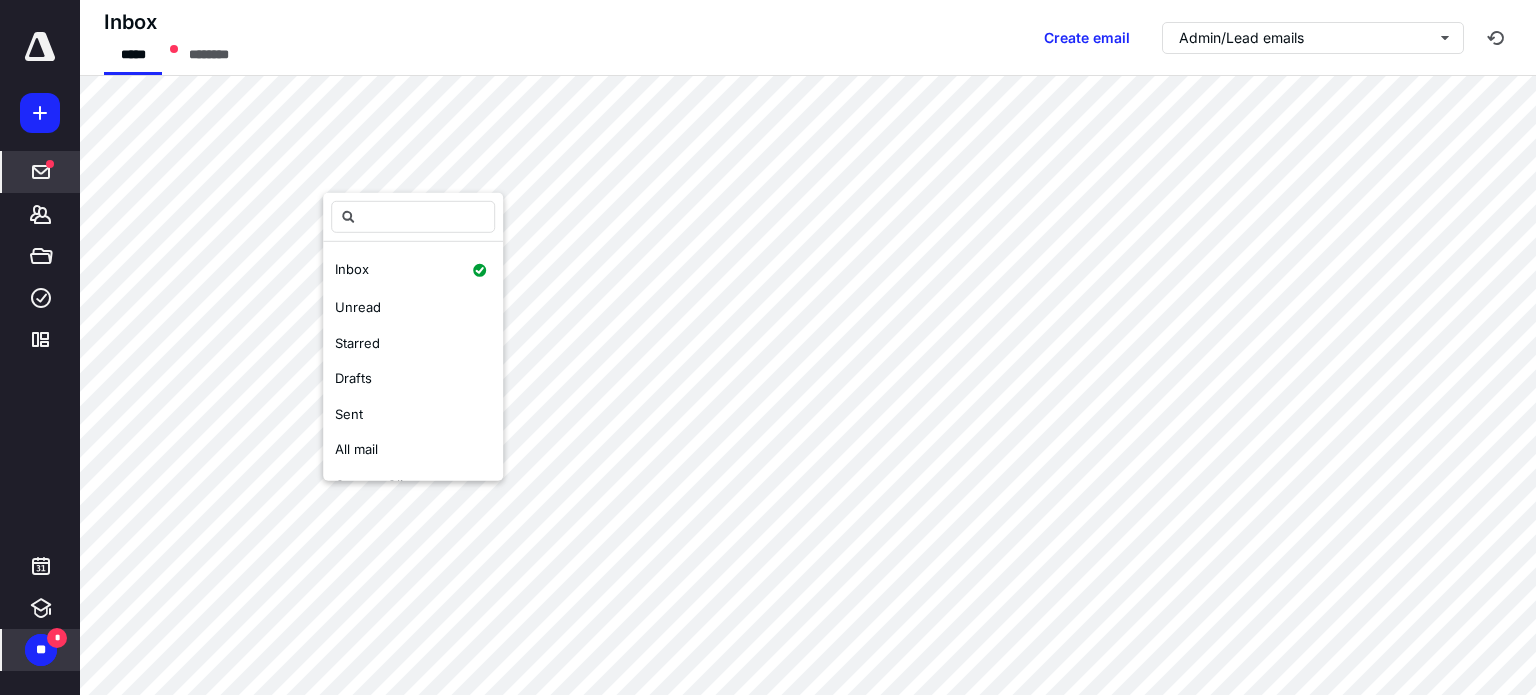 scroll, scrollTop: 327, scrollLeft: 0, axis: vertical 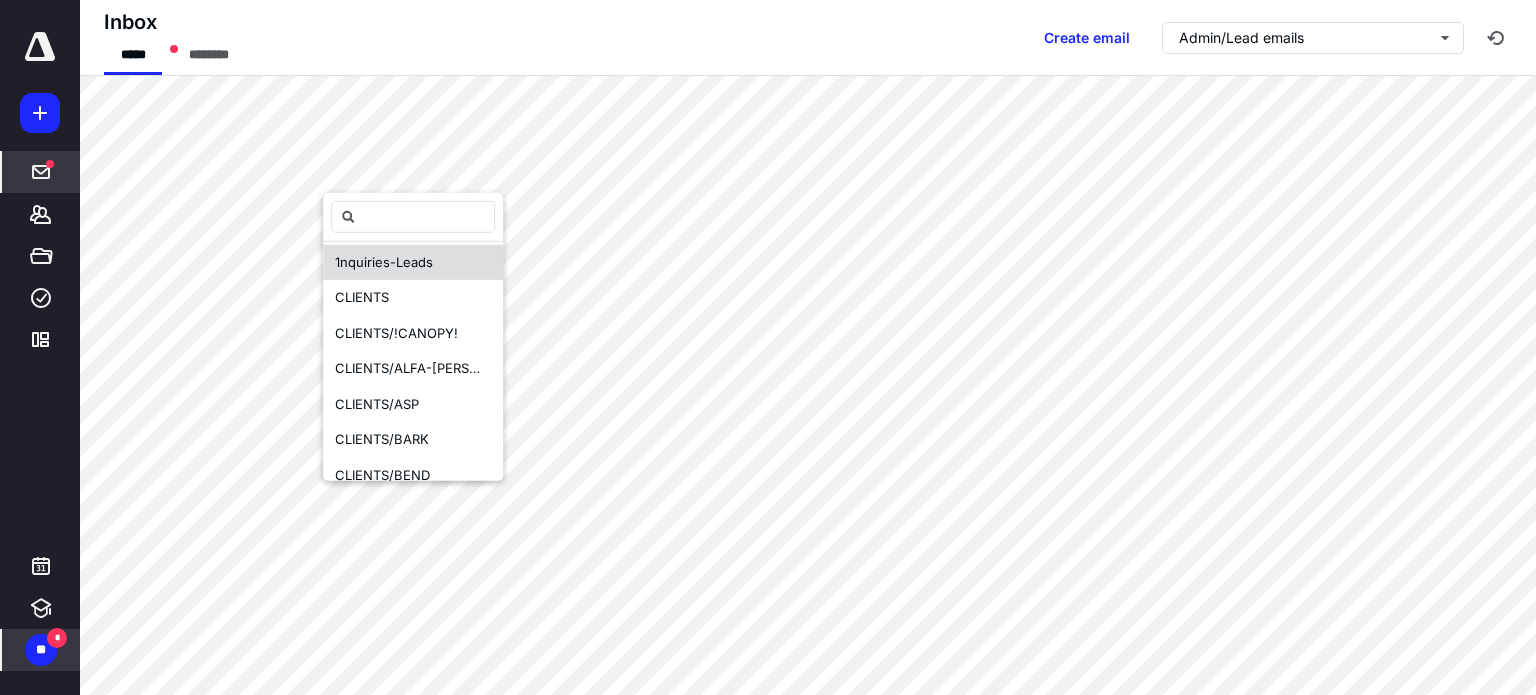 click on "1nquiries-Leads" at bounding box center (384, 261) 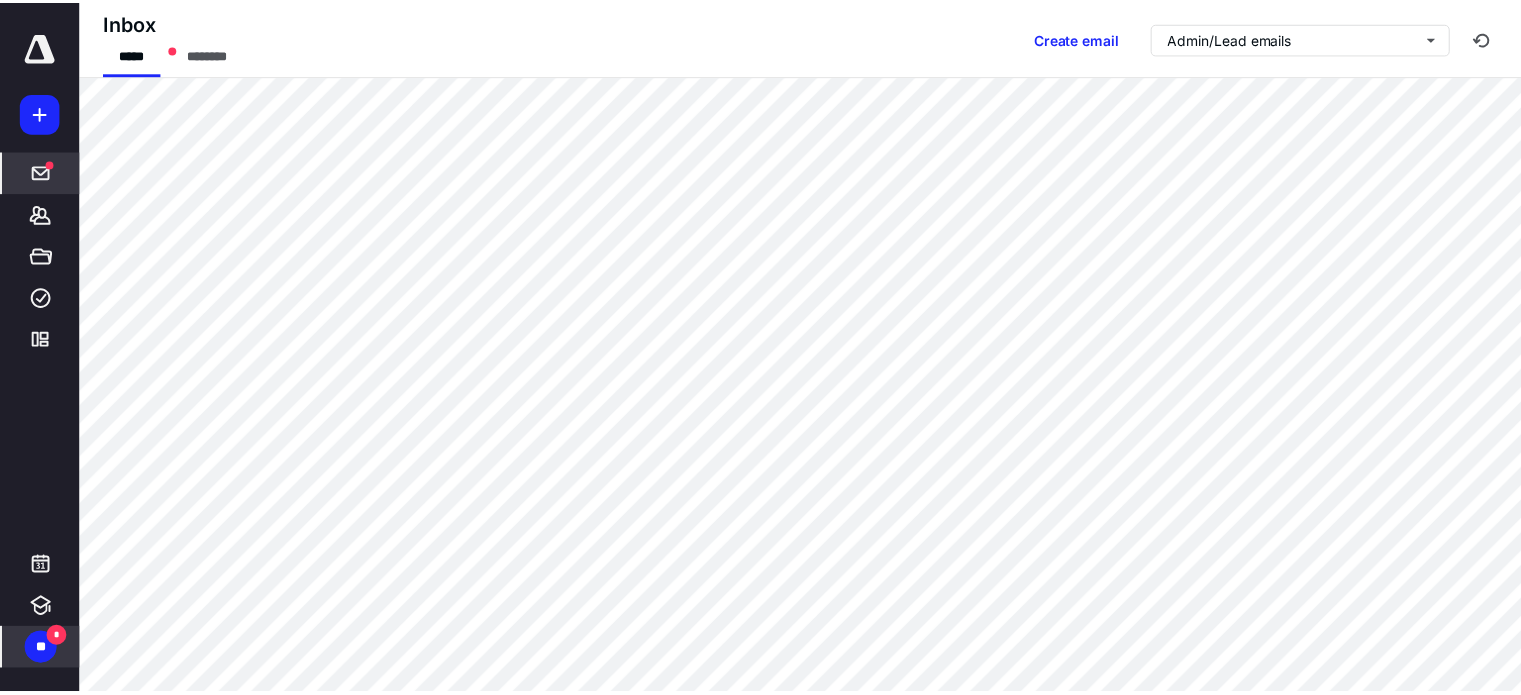 scroll, scrollTop: 0, scrollLeft: 0, axis: both 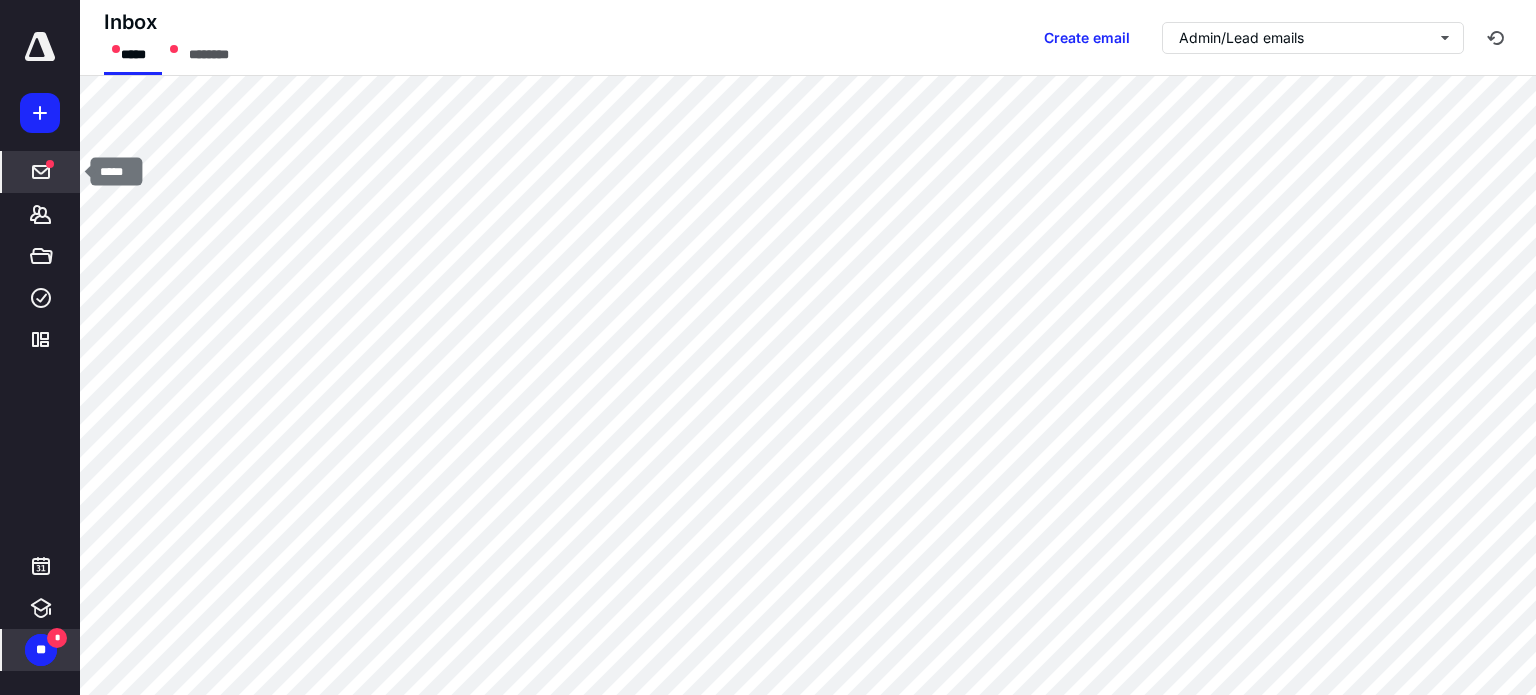 click 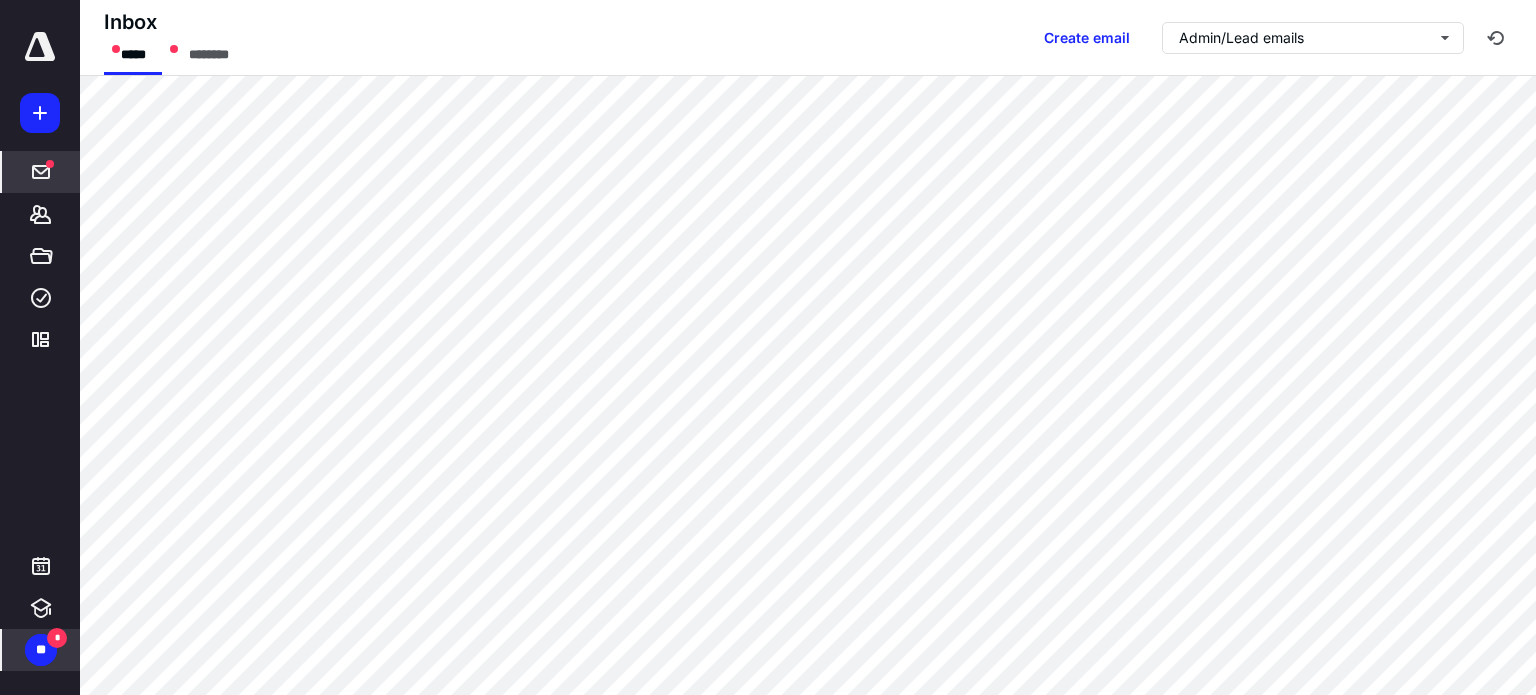 click at bounding box center (40, 47) 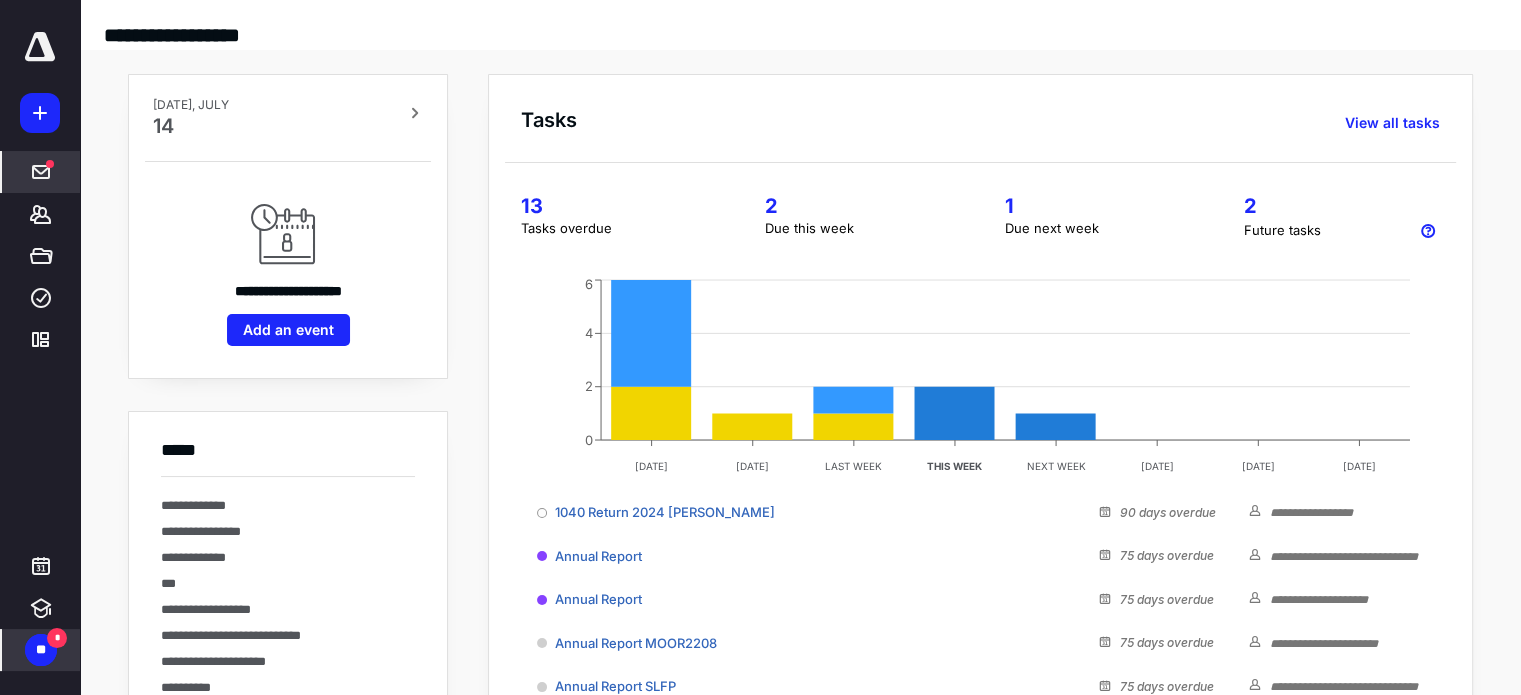 click 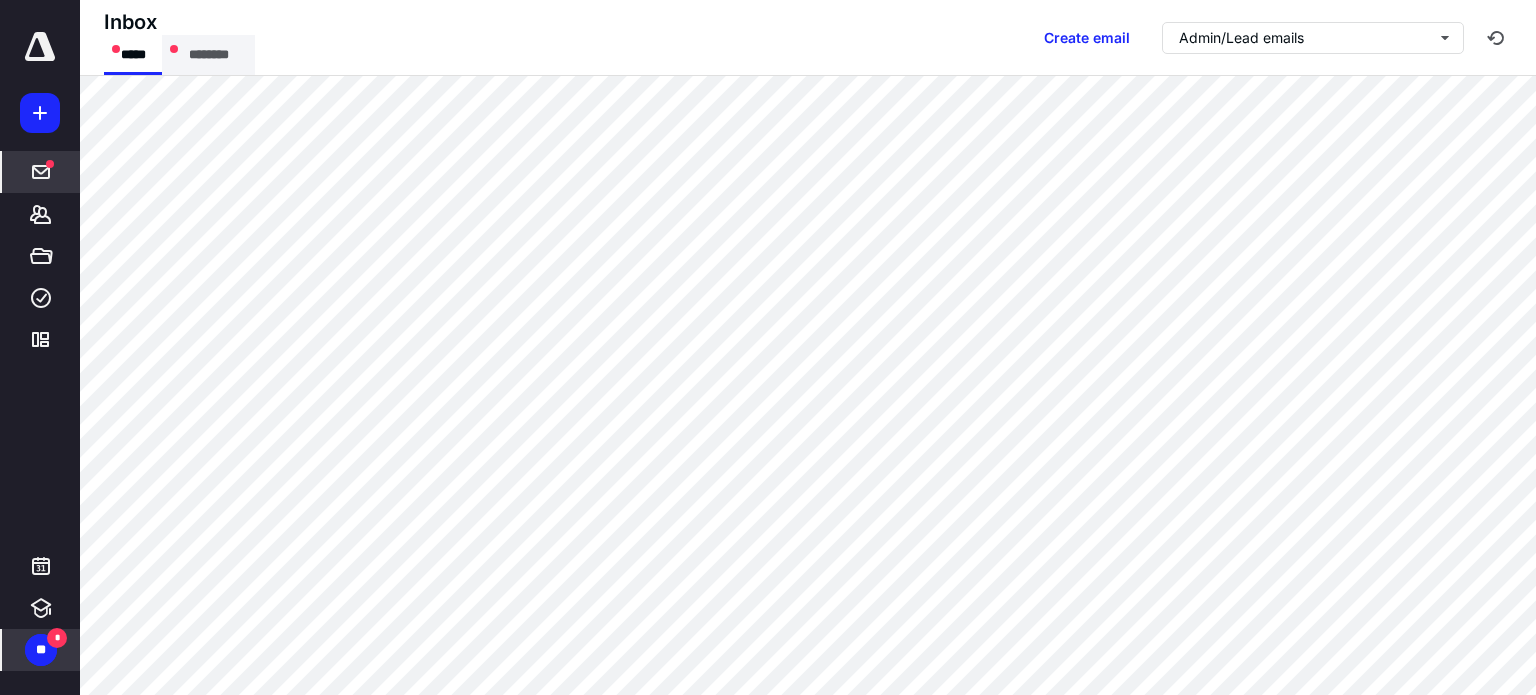 click on "********" at bounding box center [208, 55] 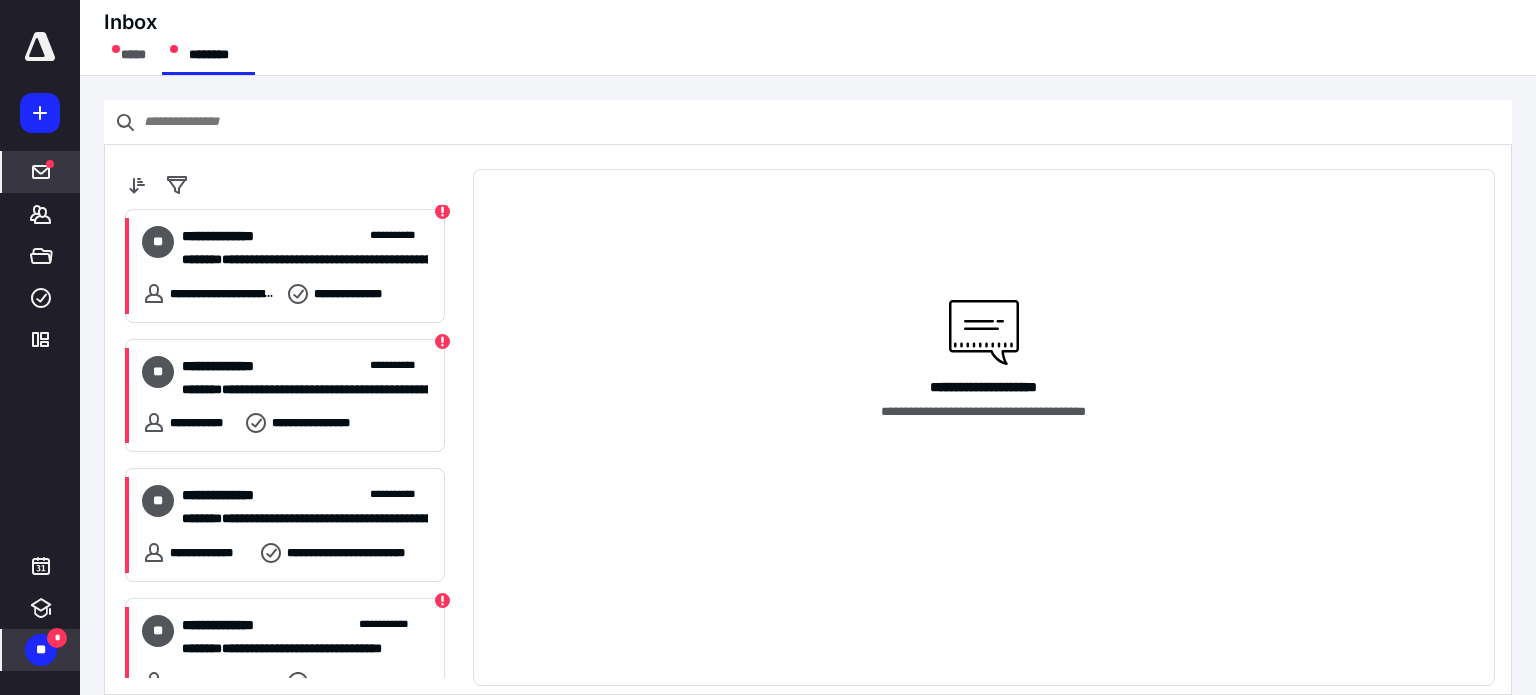 click at bounding box center (40, 47) 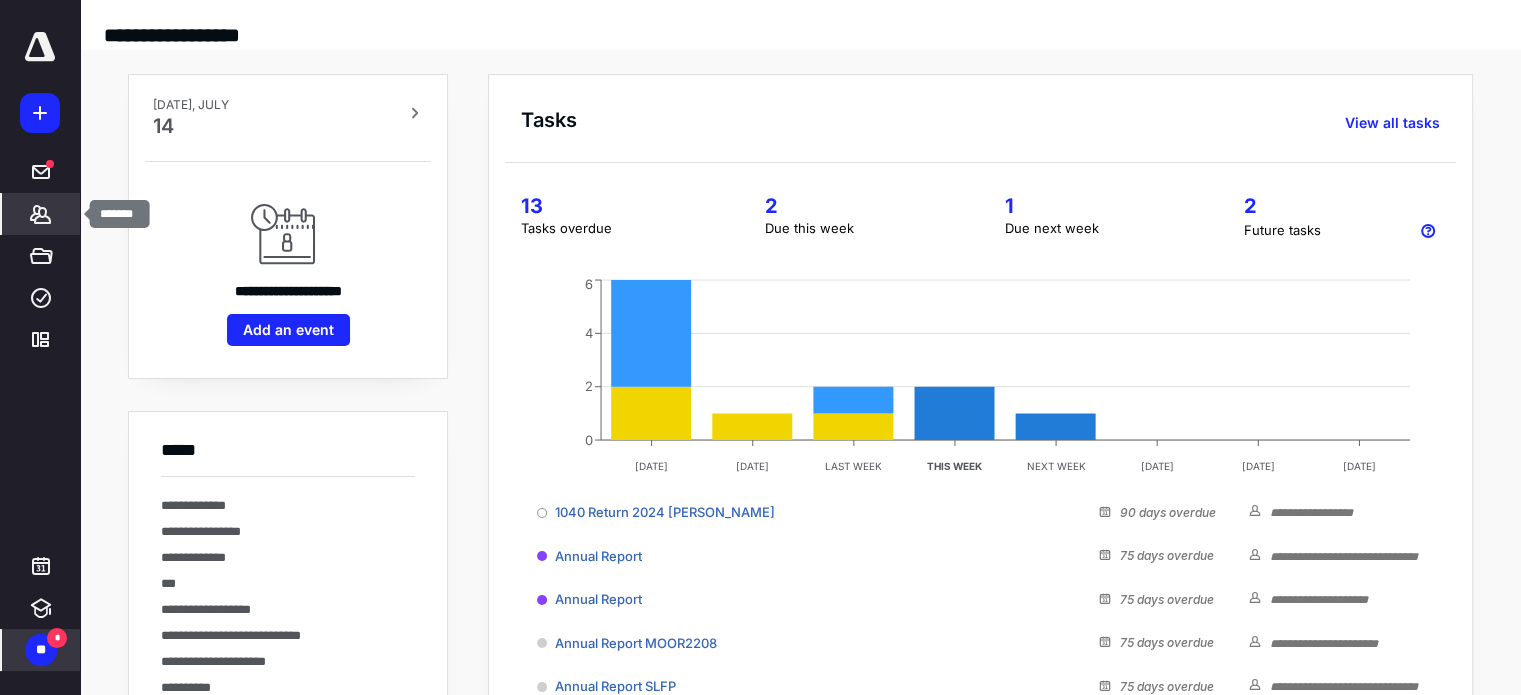 click 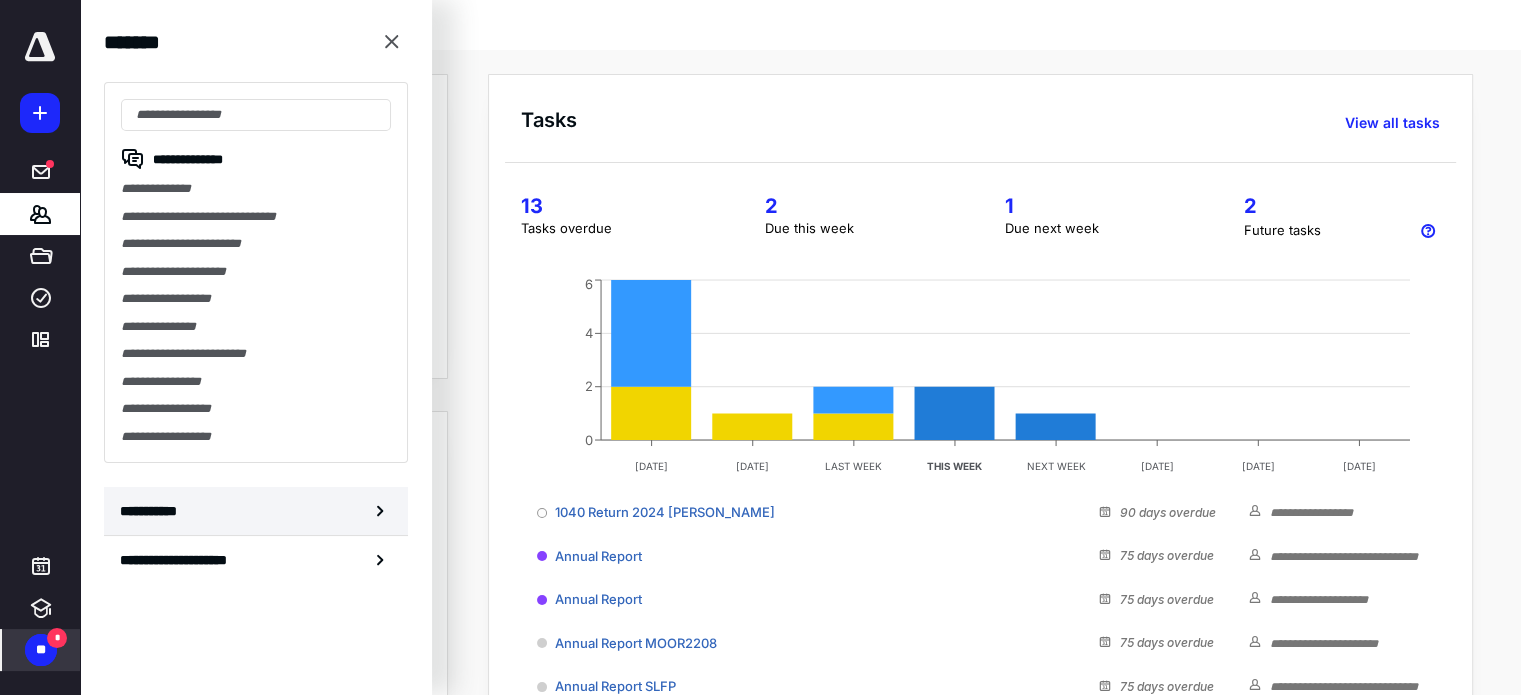 click 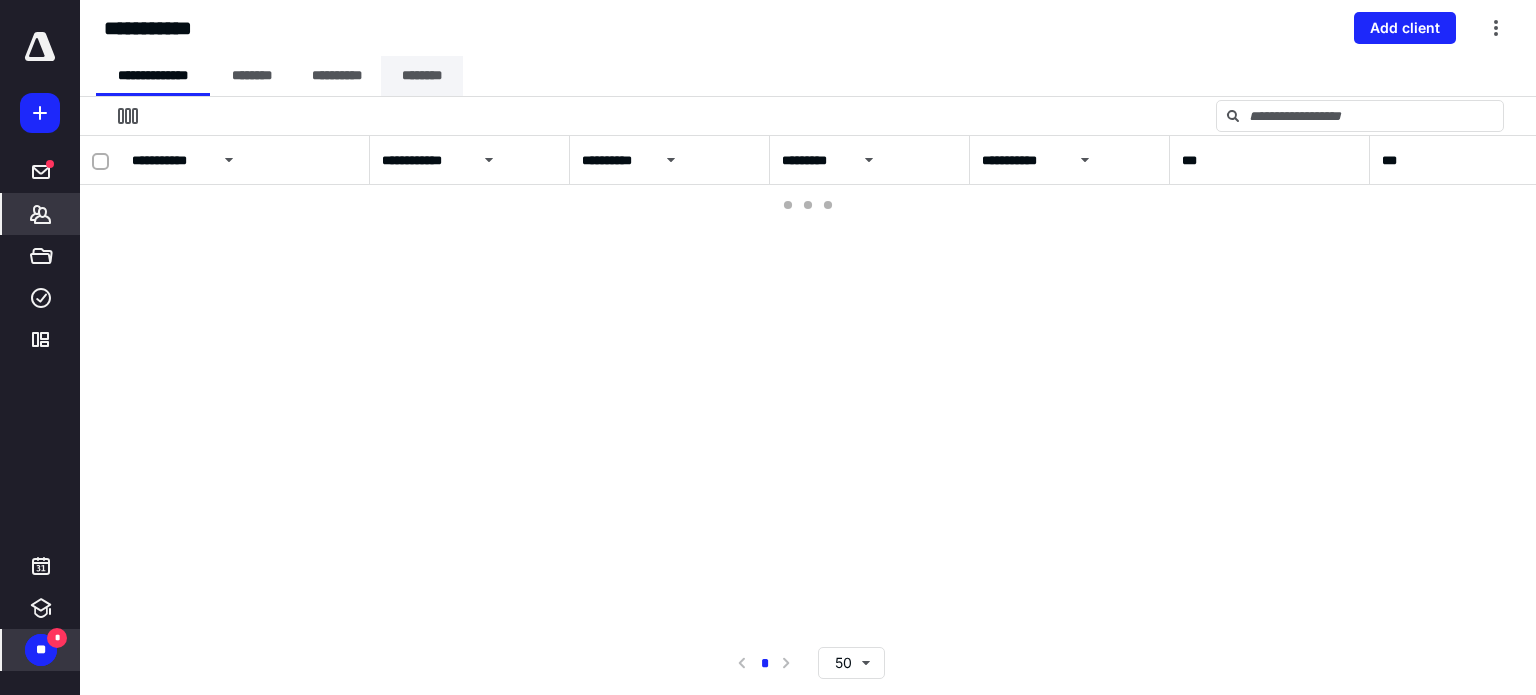 click on "********" at bounding box center (422, 76) 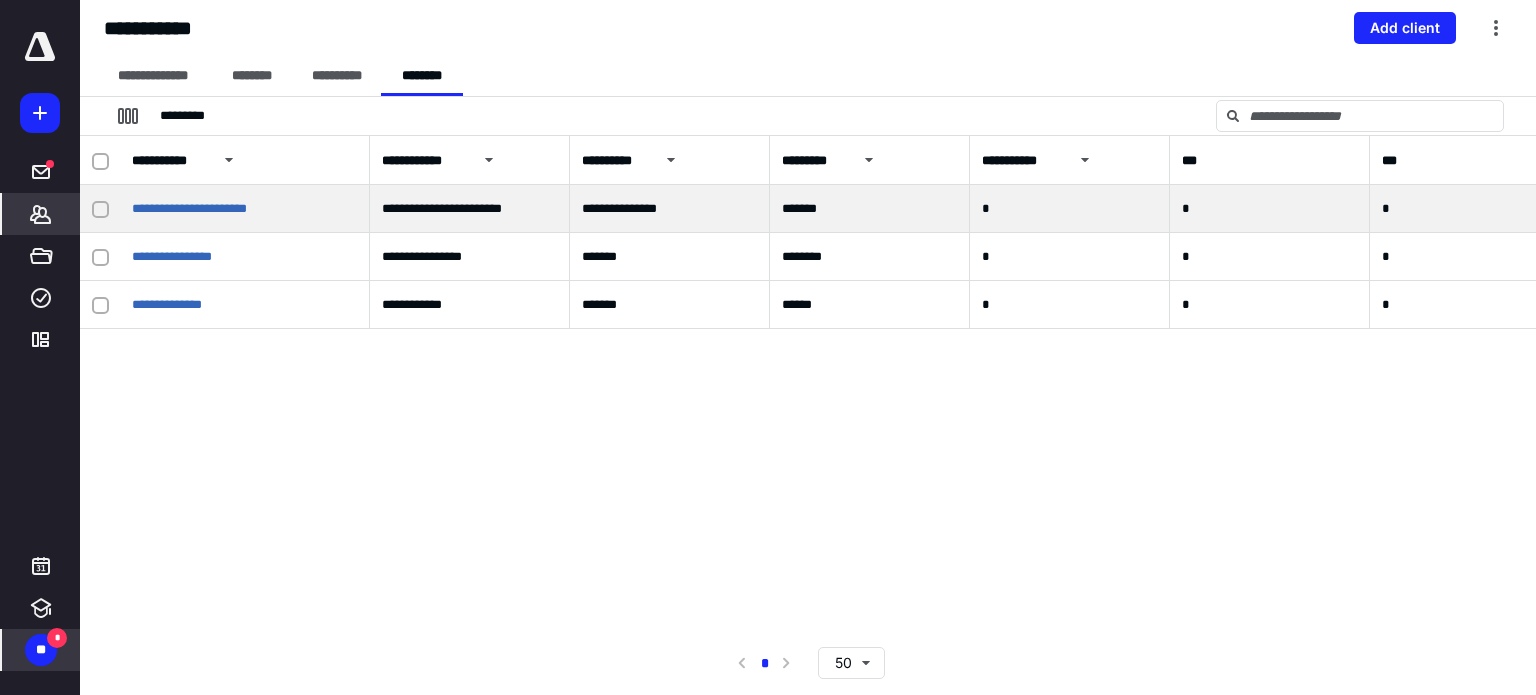 click on "**********" at bounding box center (245, 209) 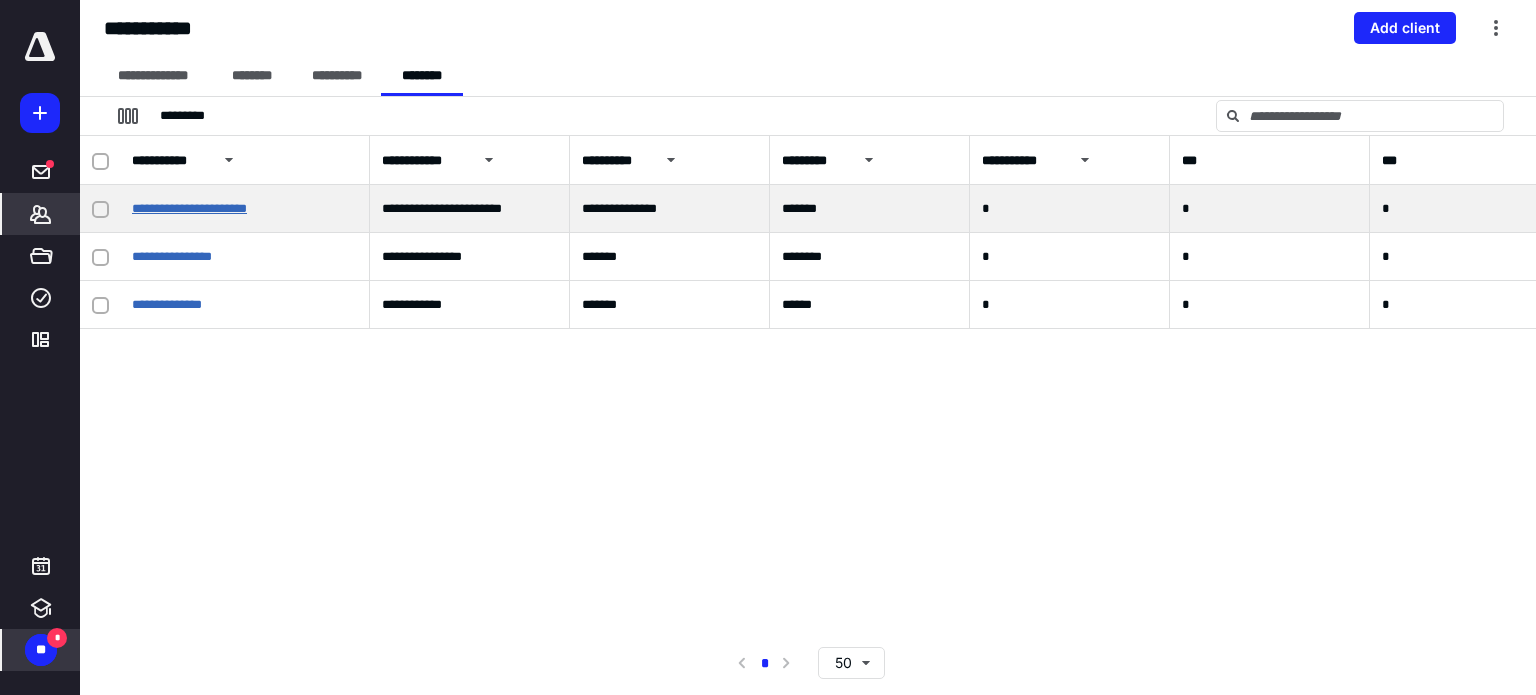 click on "**********" at bounding box center [189, 208] 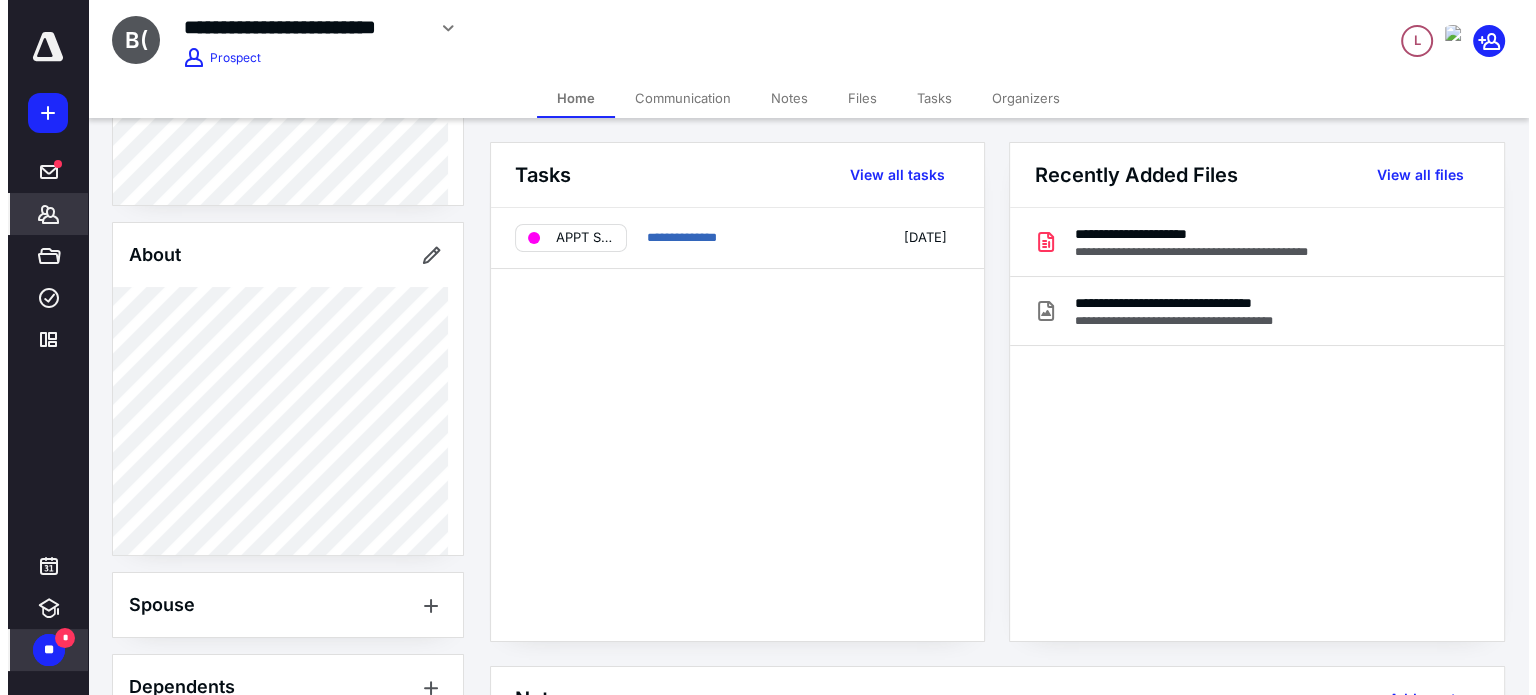 scroll, scrollTop: 0, scrollLeft: 0, axis: both 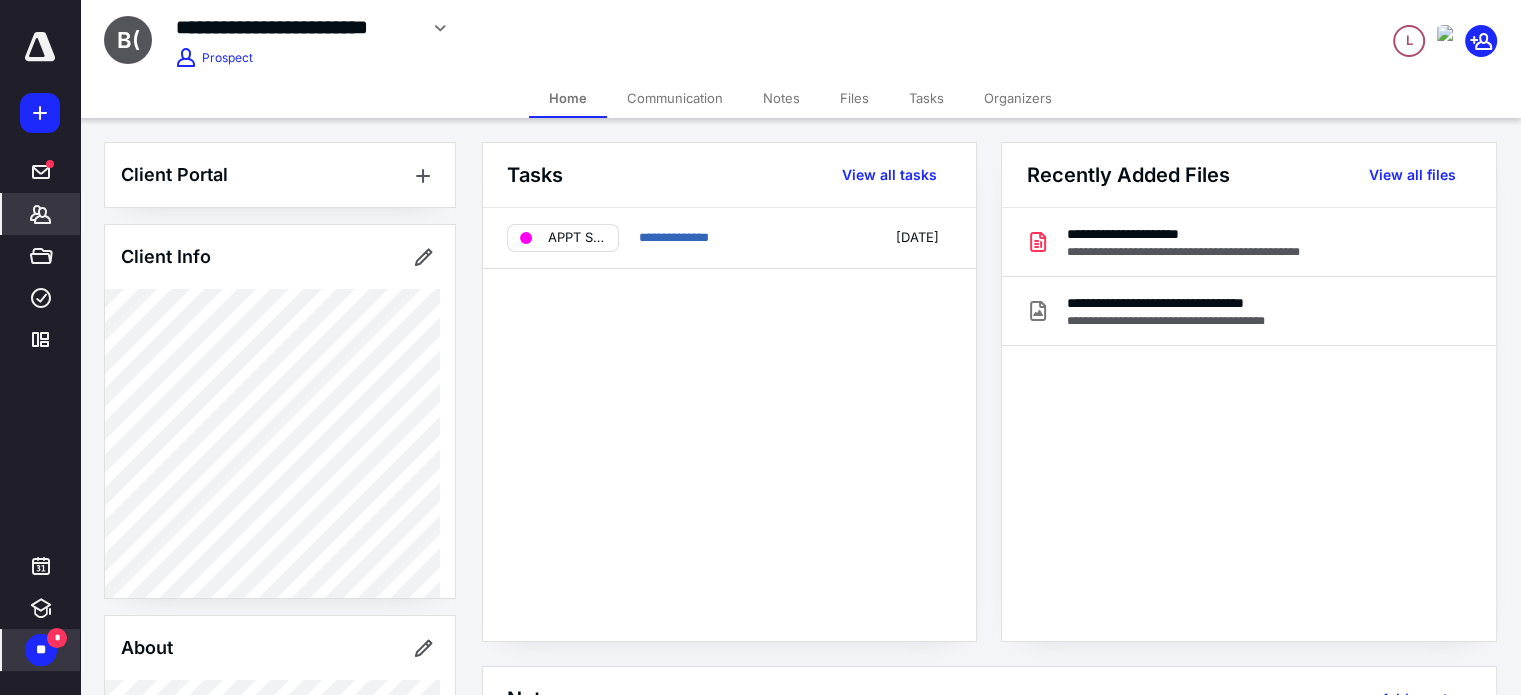 click on "Notes" at bounding box center (781, 98) 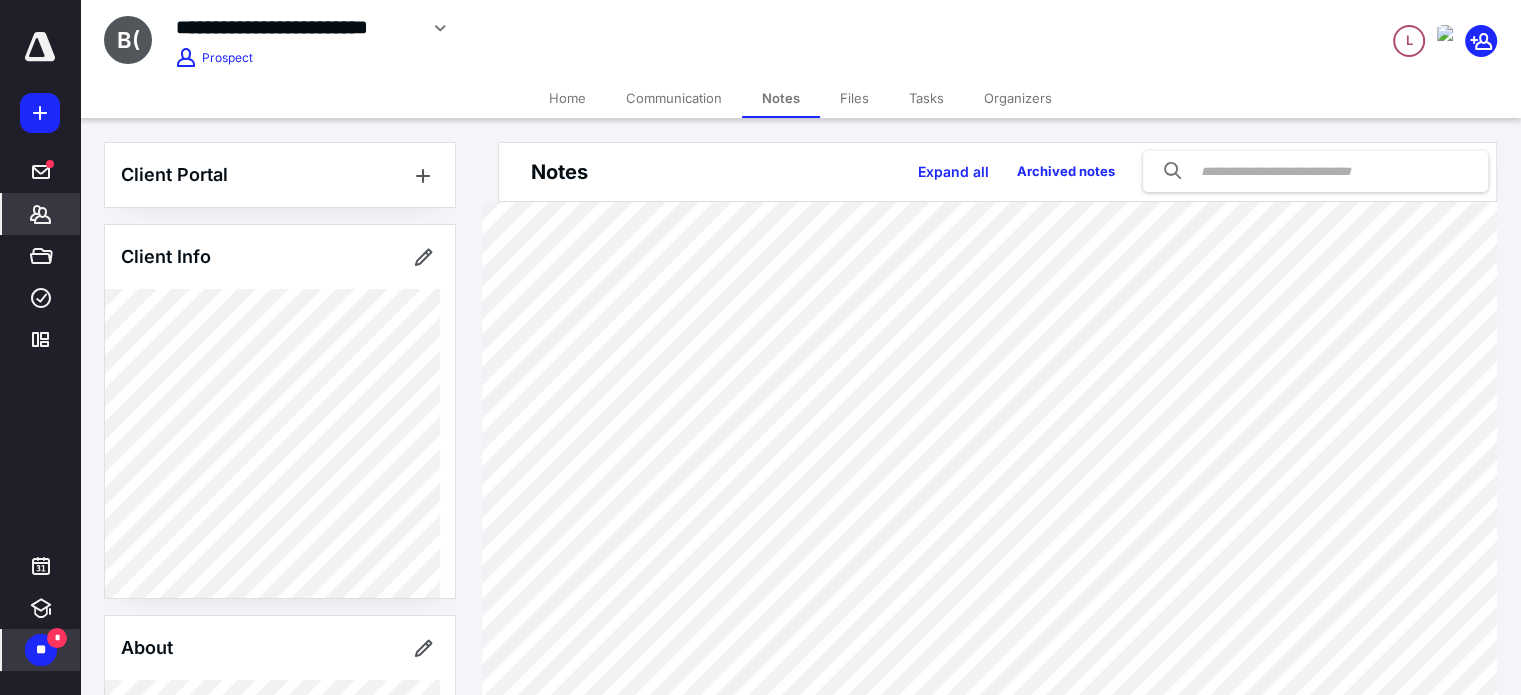 click on "Home" at bounding box center [567, 98] 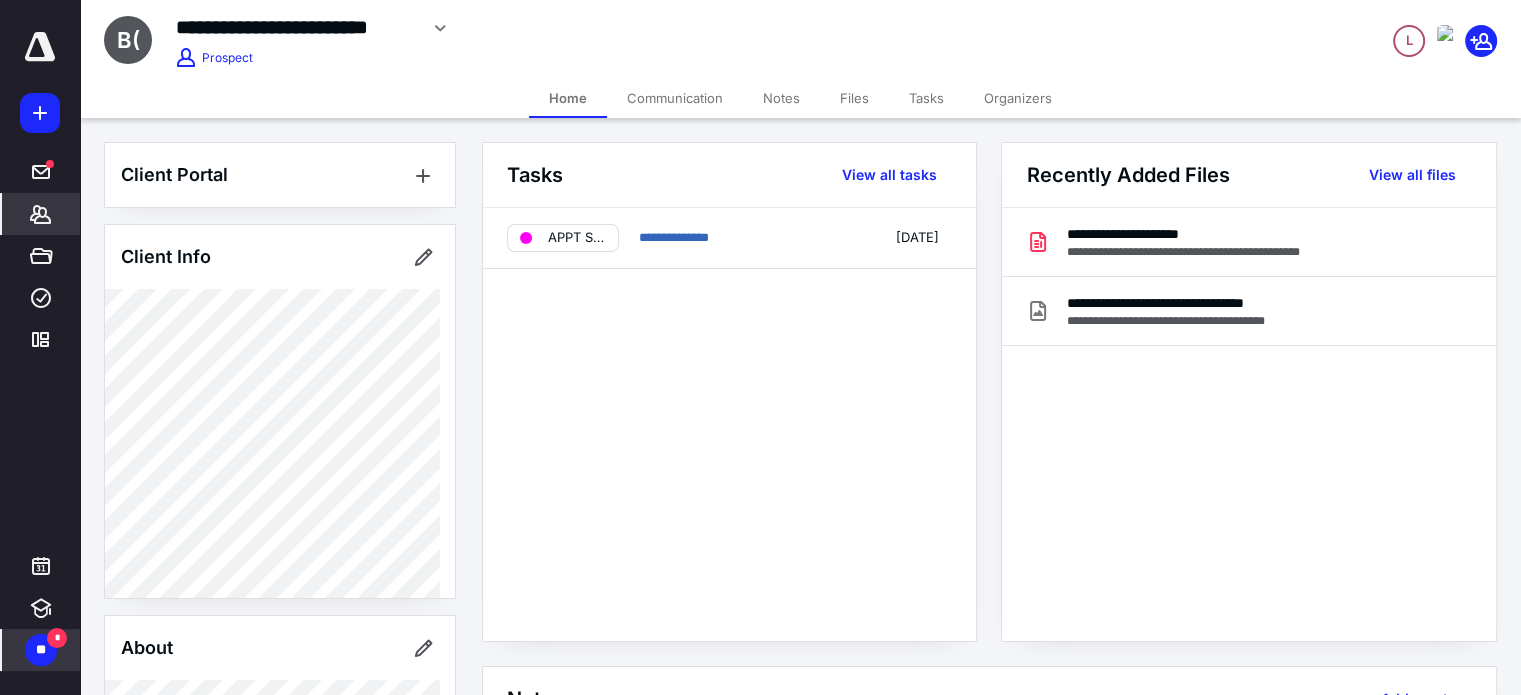click at bounding box center [40, 47] 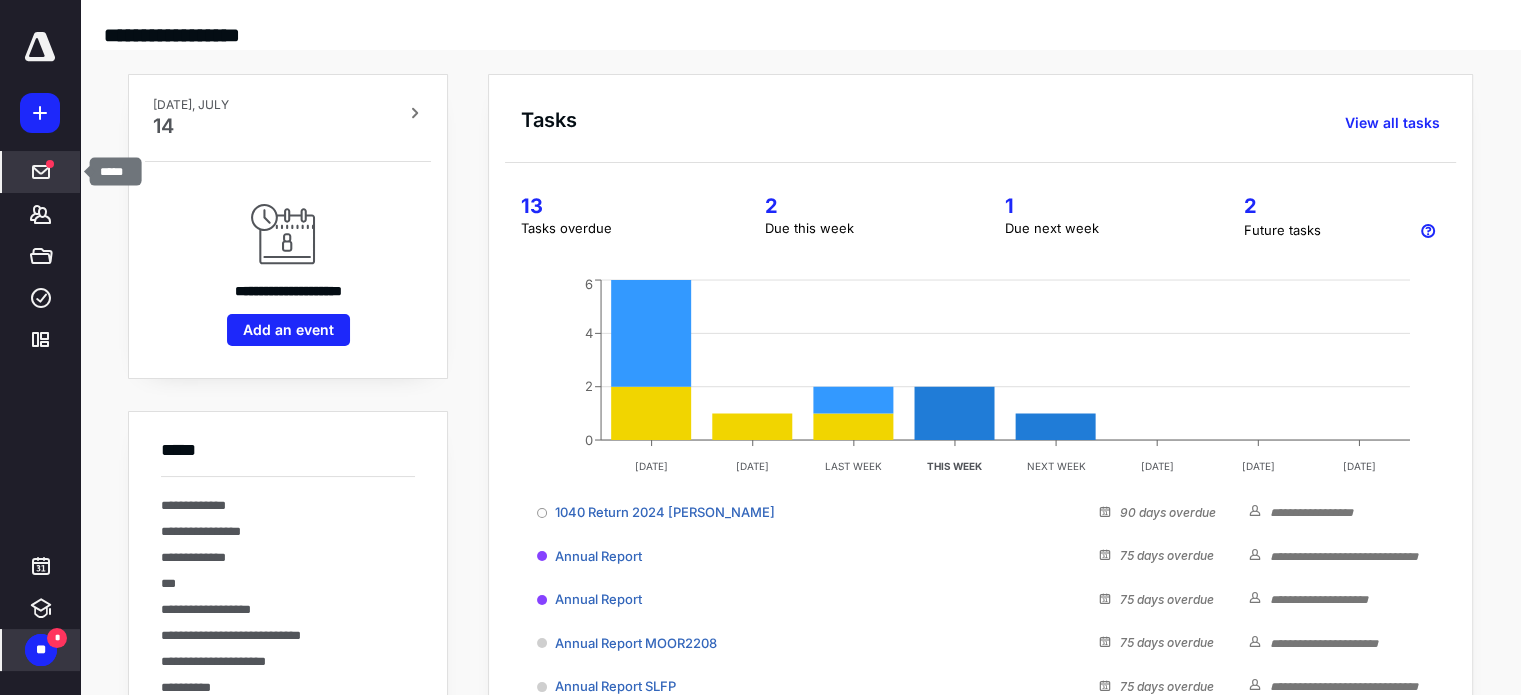 click 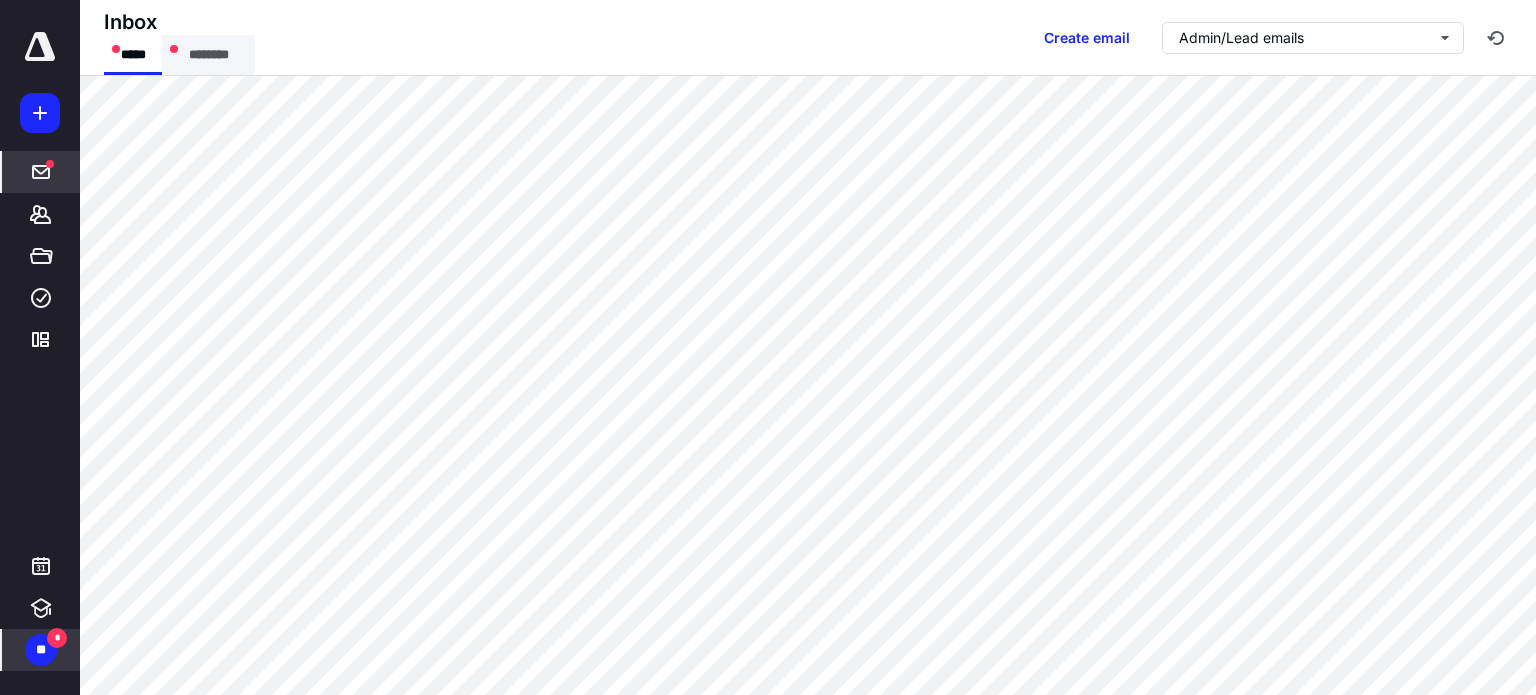 click on "********" at bounding box center (208, 55) 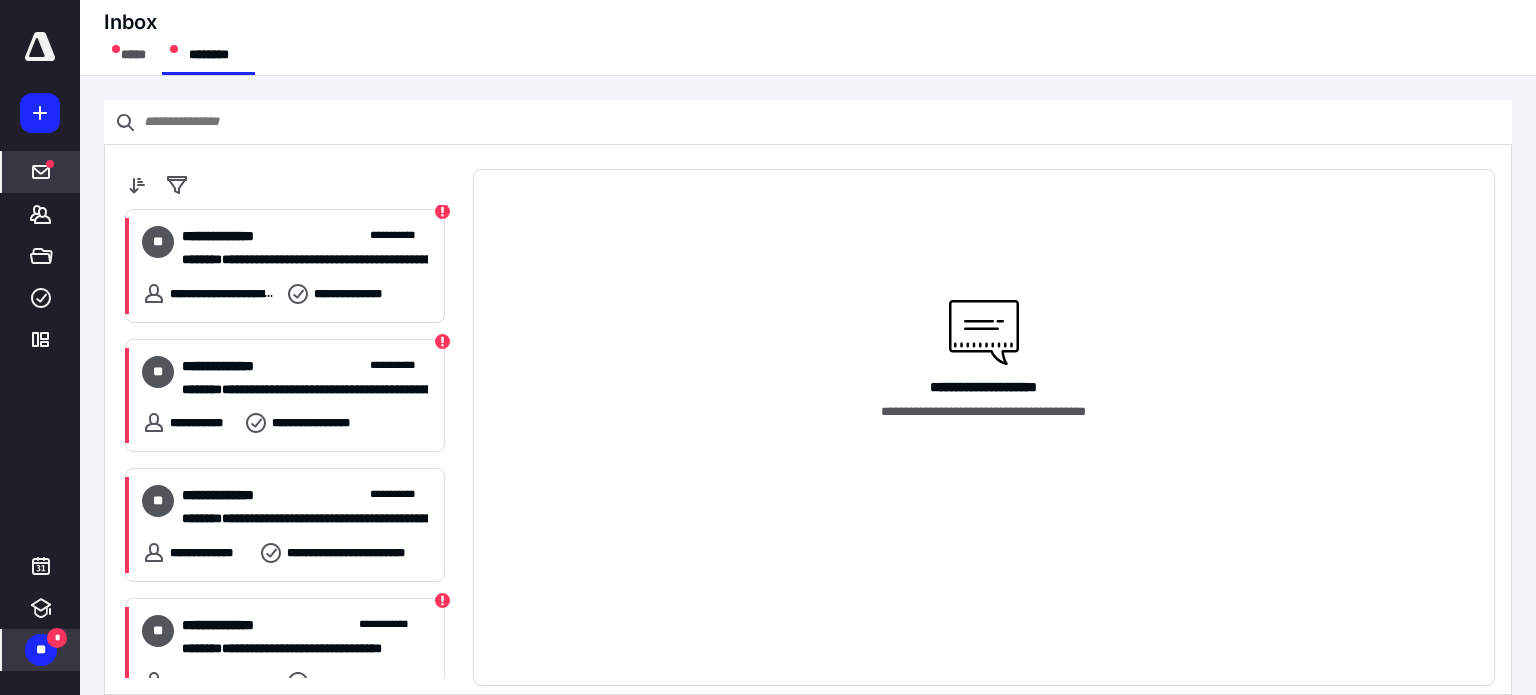 click on "**" at bounding box center (41, 650) 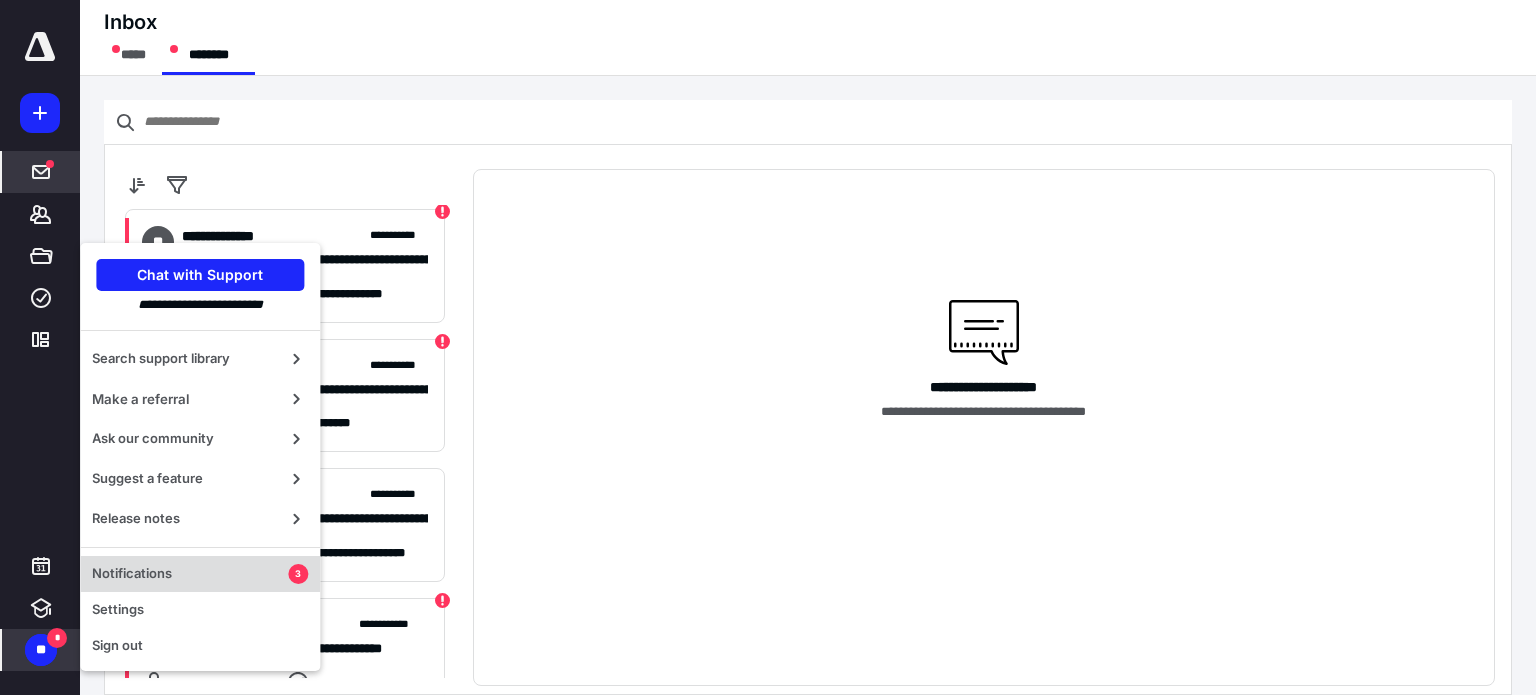 click on "Notifications" at bounding box center [190, 574] 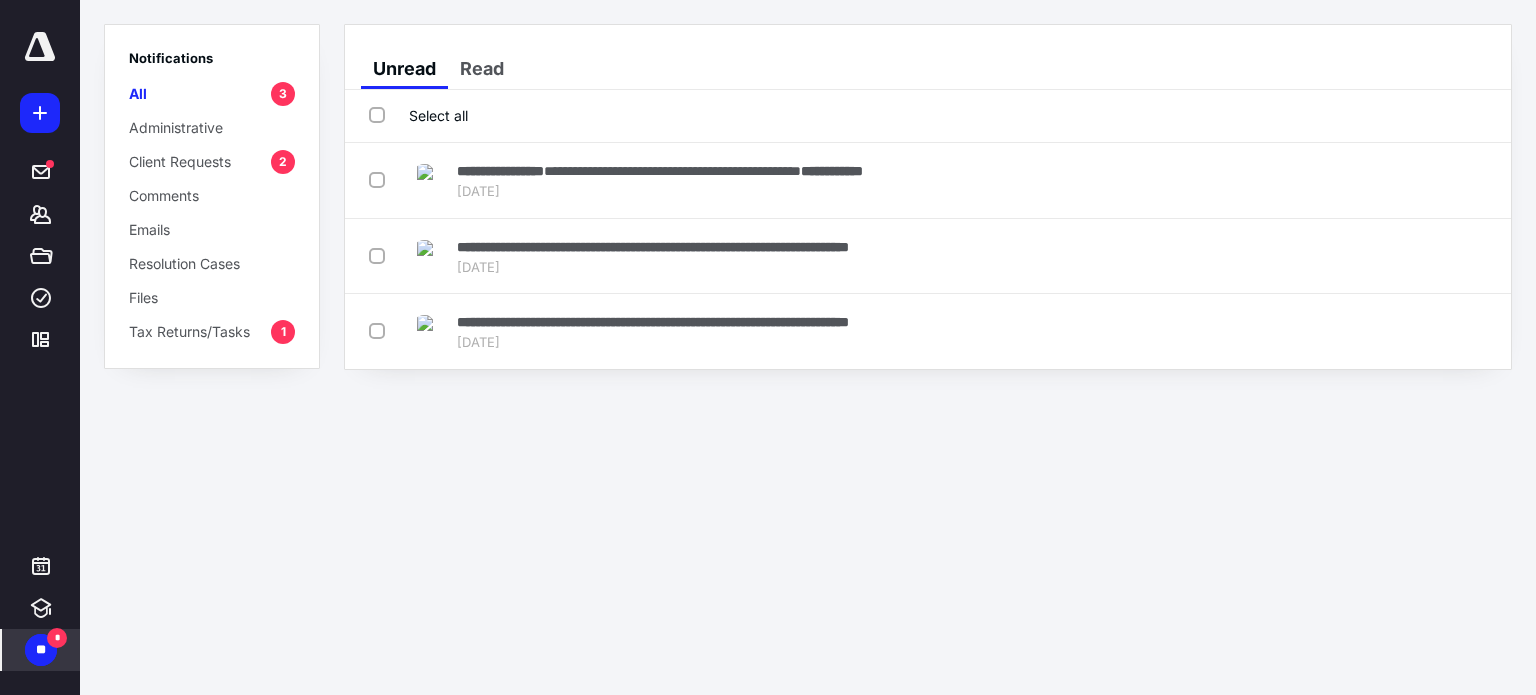 click at bounding box center (40, 47) 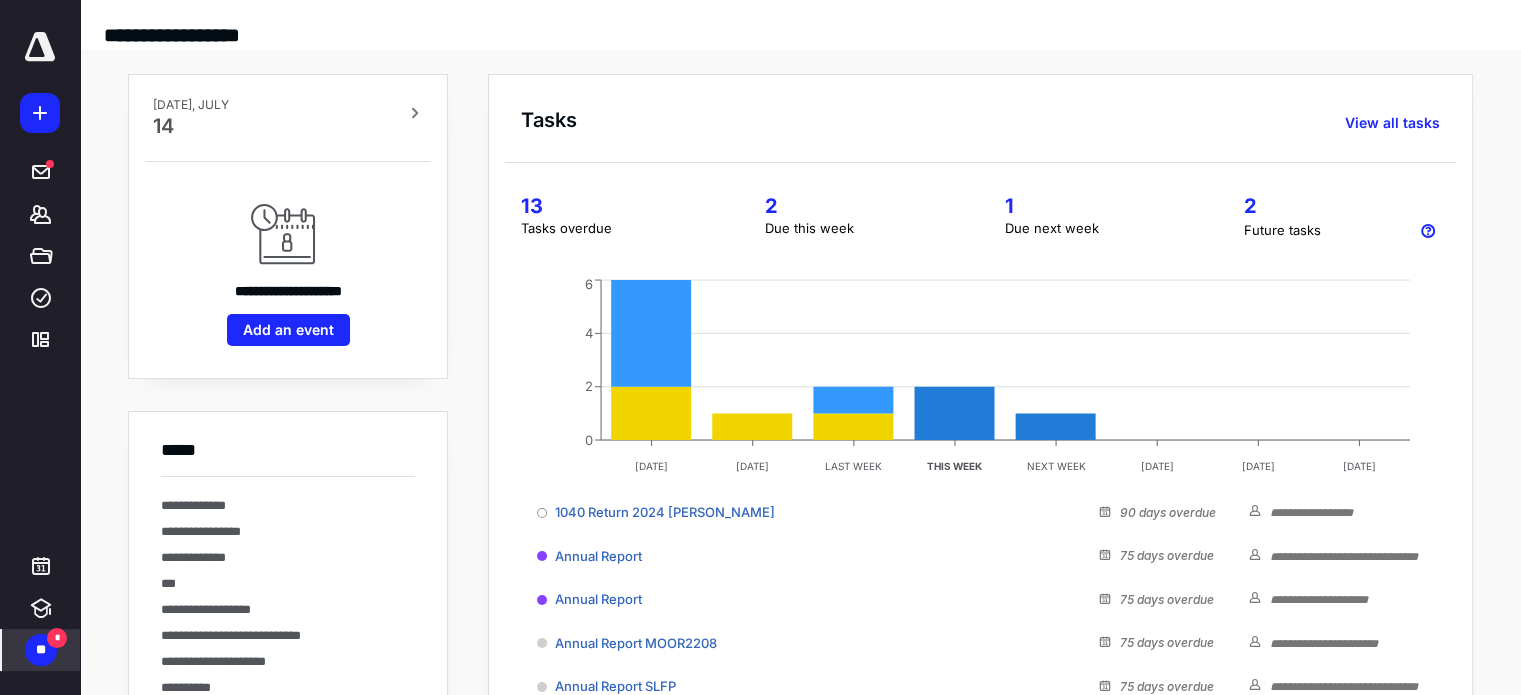 click on "**" at bounding box center (41, 650) 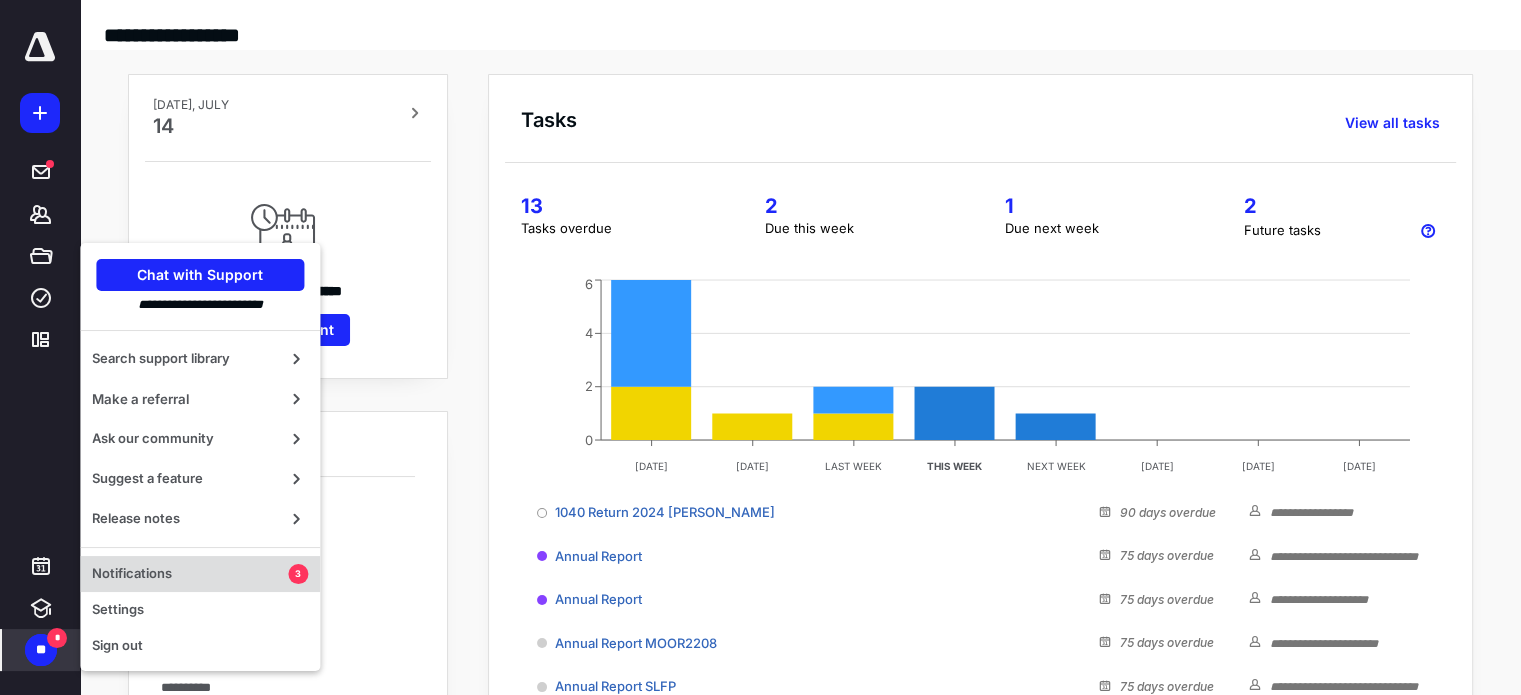 click on "Notifications 3" at bounding box center (200, 574) 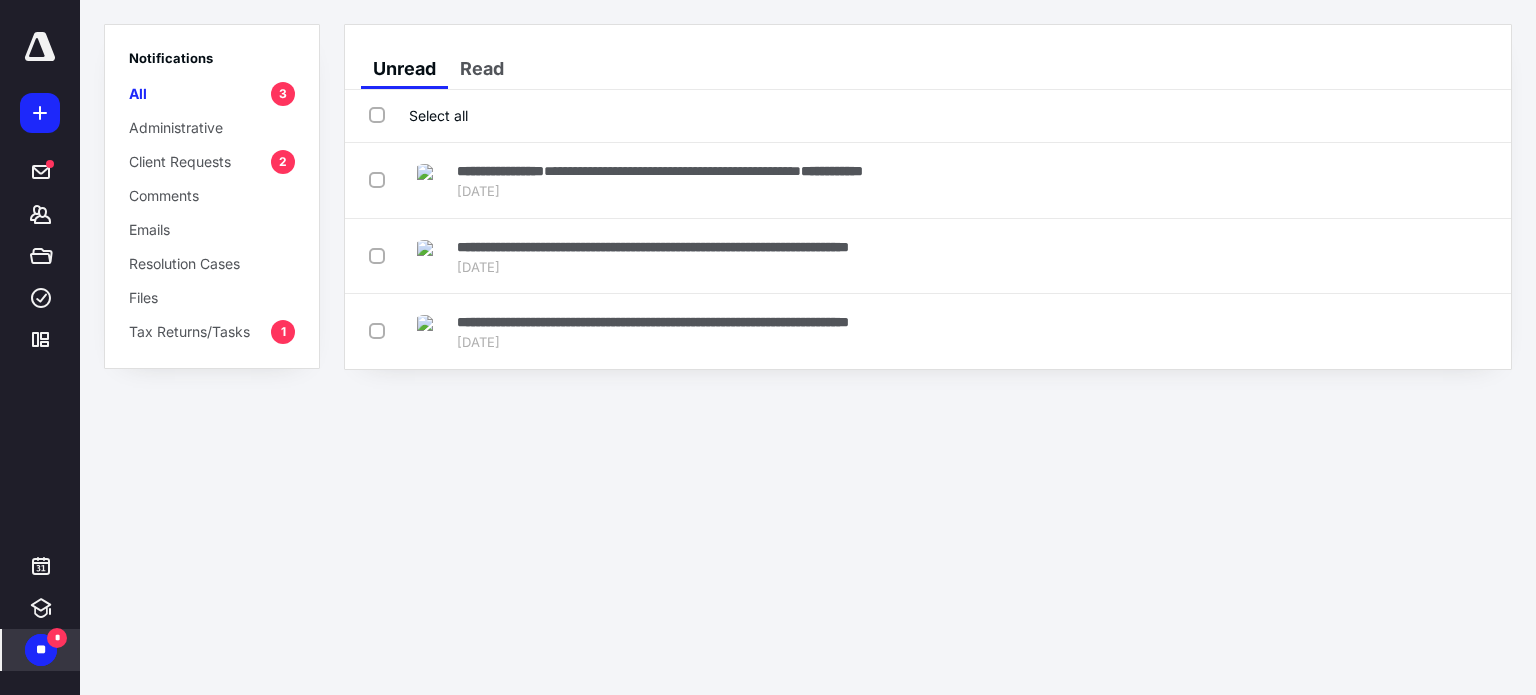 click on "Tax Returns/Tasks" at bounding box center [189, 331] 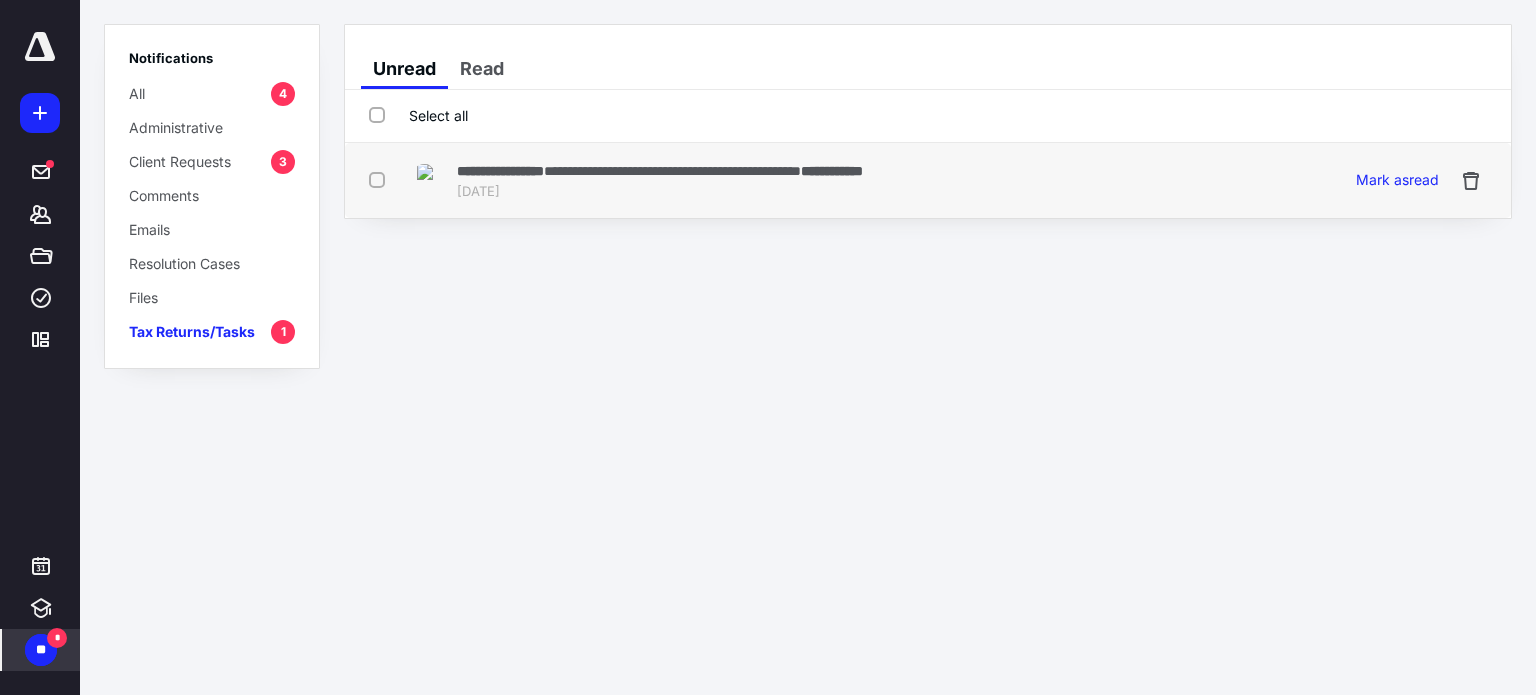 click on "**********" at bounding box center [672, 171] 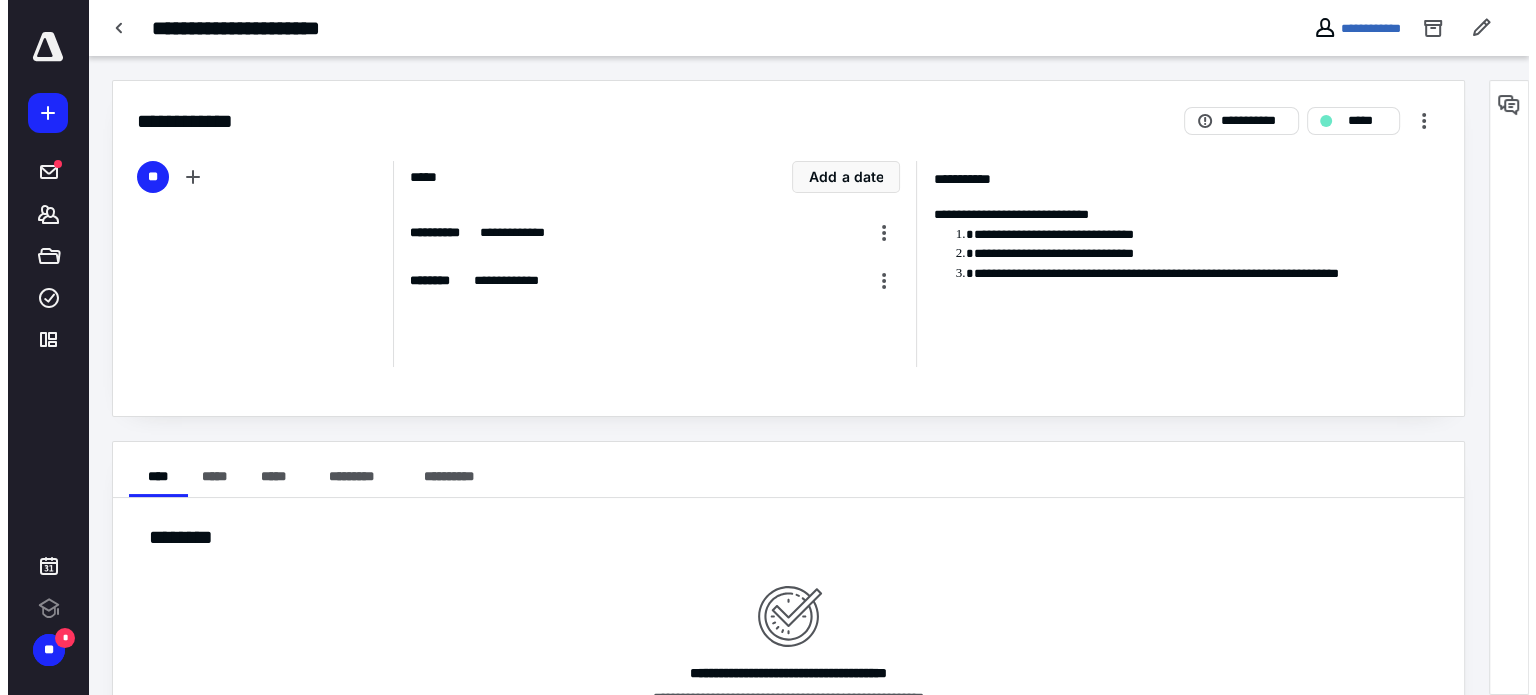 scroll, scrollTop: 0, scrollLeft: 0, axis: both 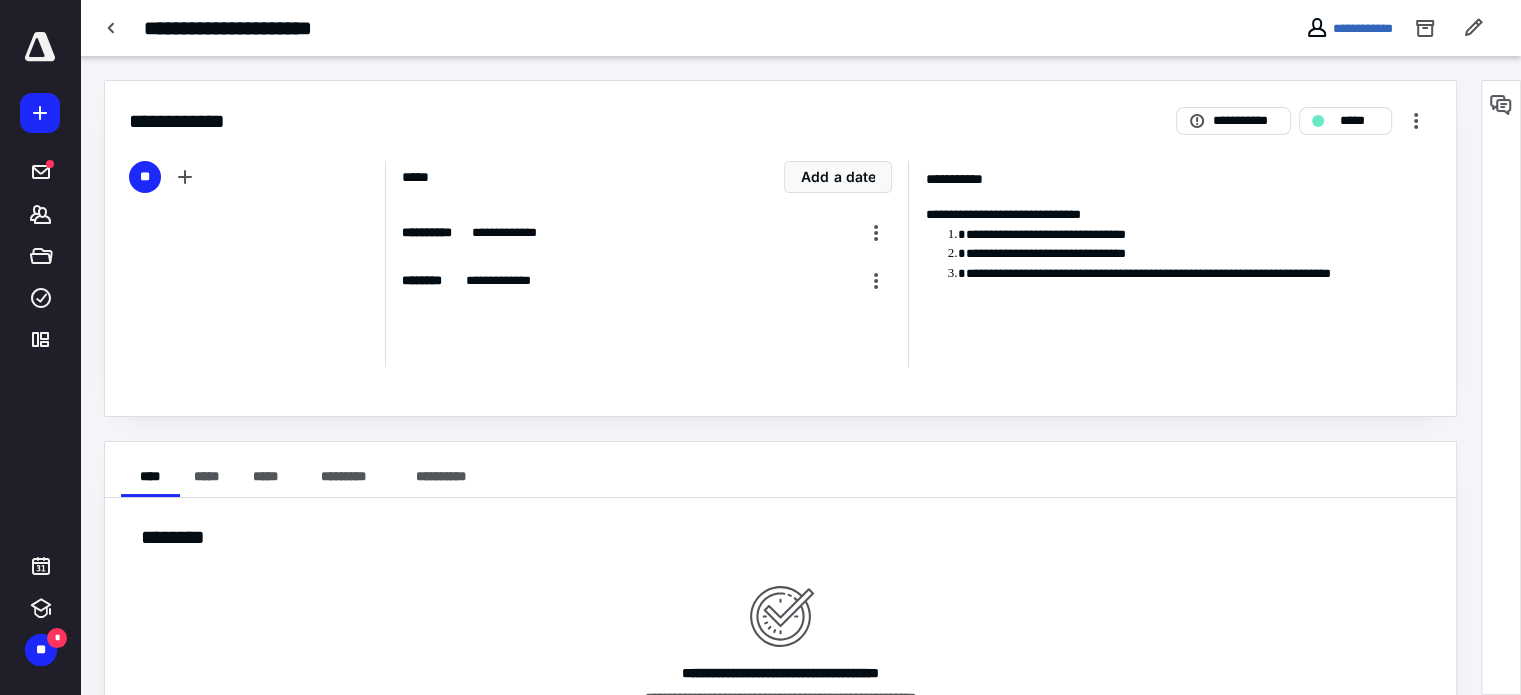 click at bounding box center [40, 47] 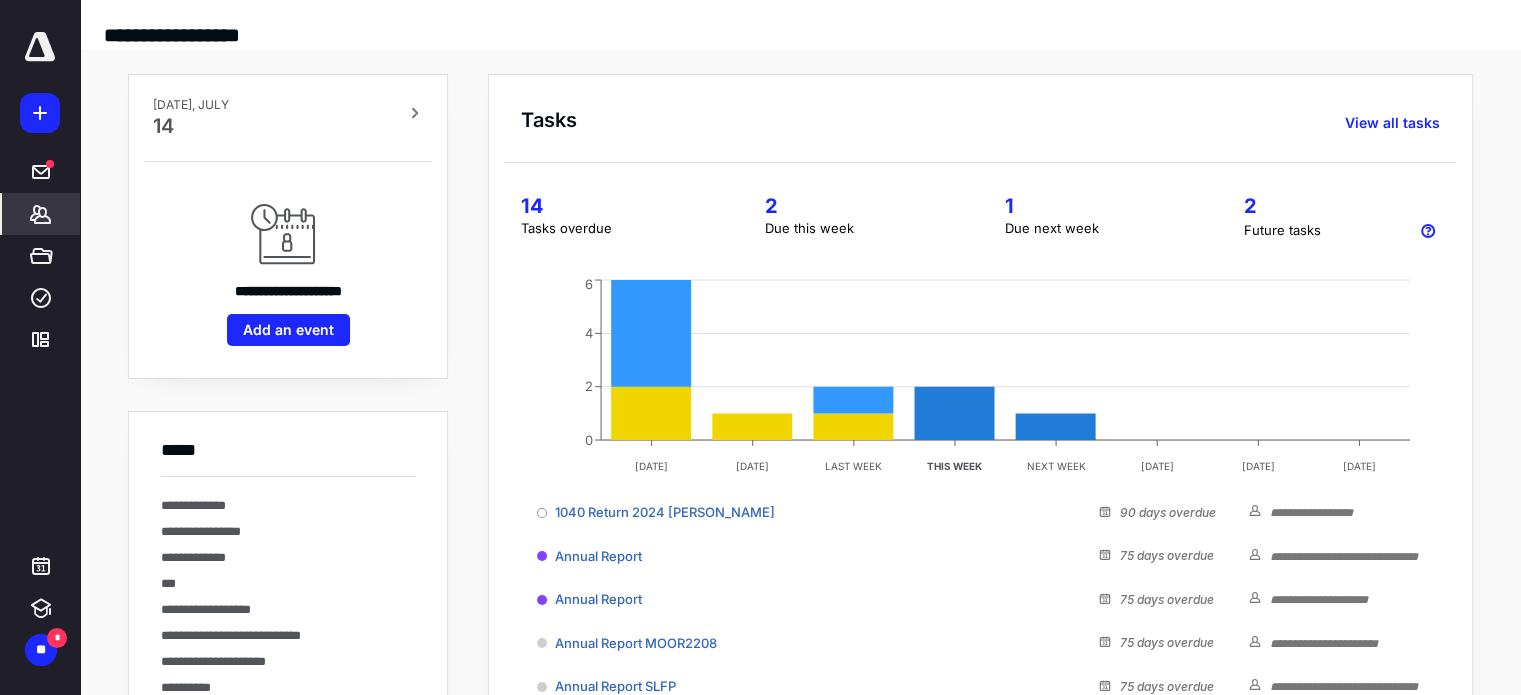 click 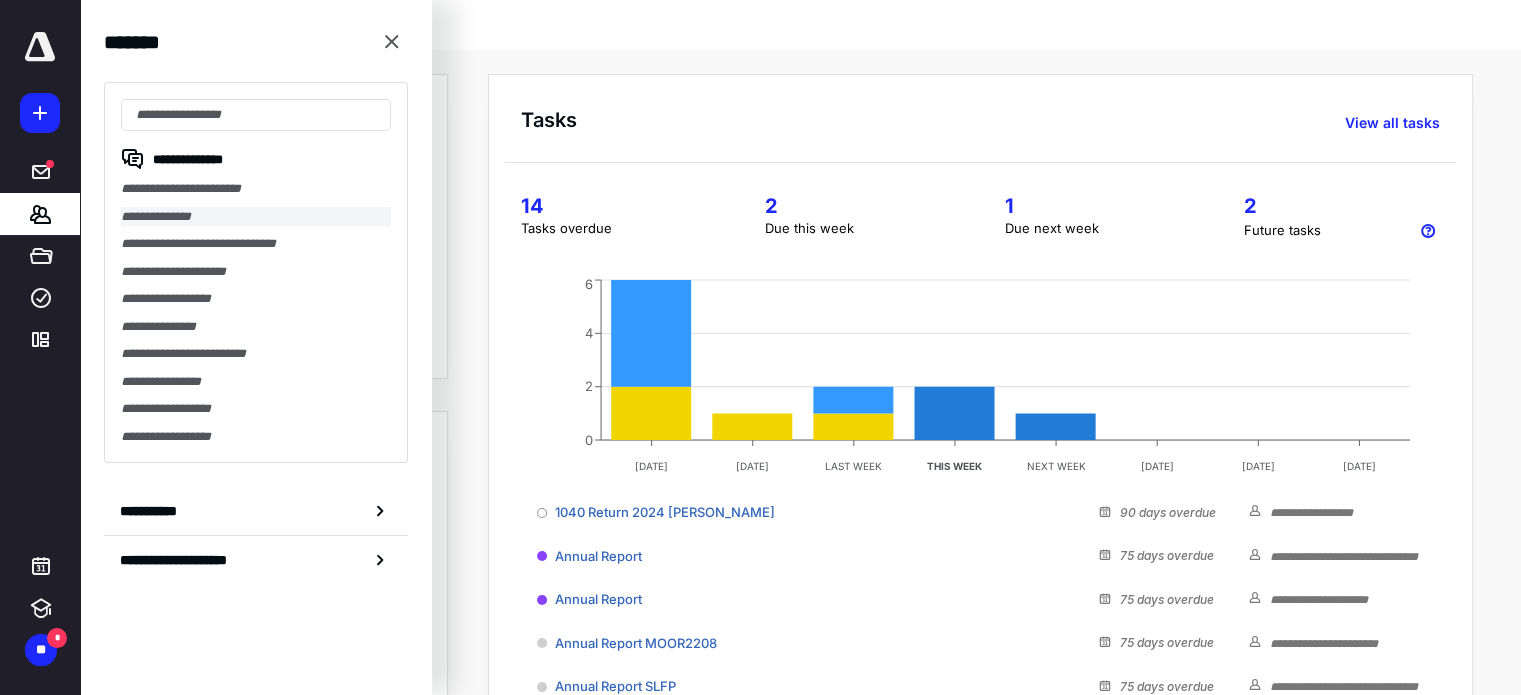 click on "**********" at bounding box center [256, 217] 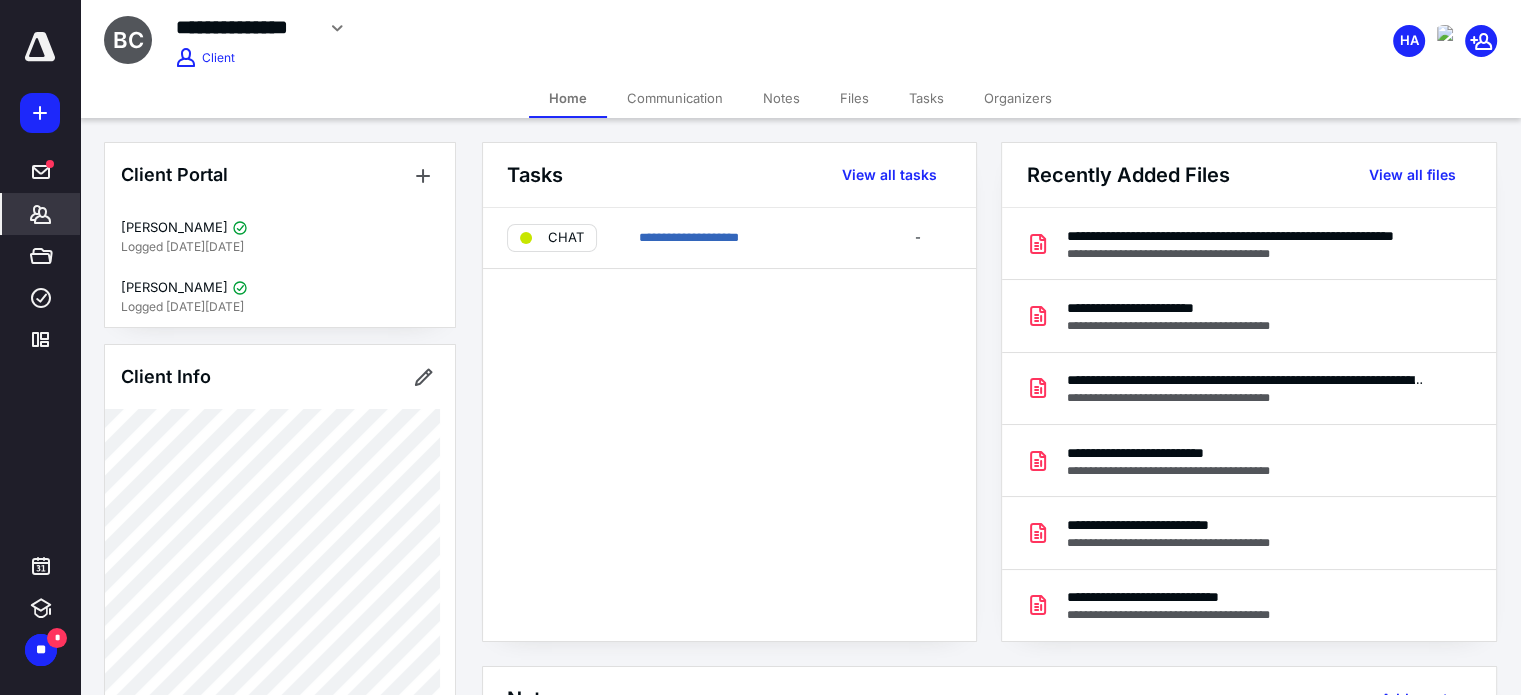 click on "Notes" at bounding box center [781, 98] 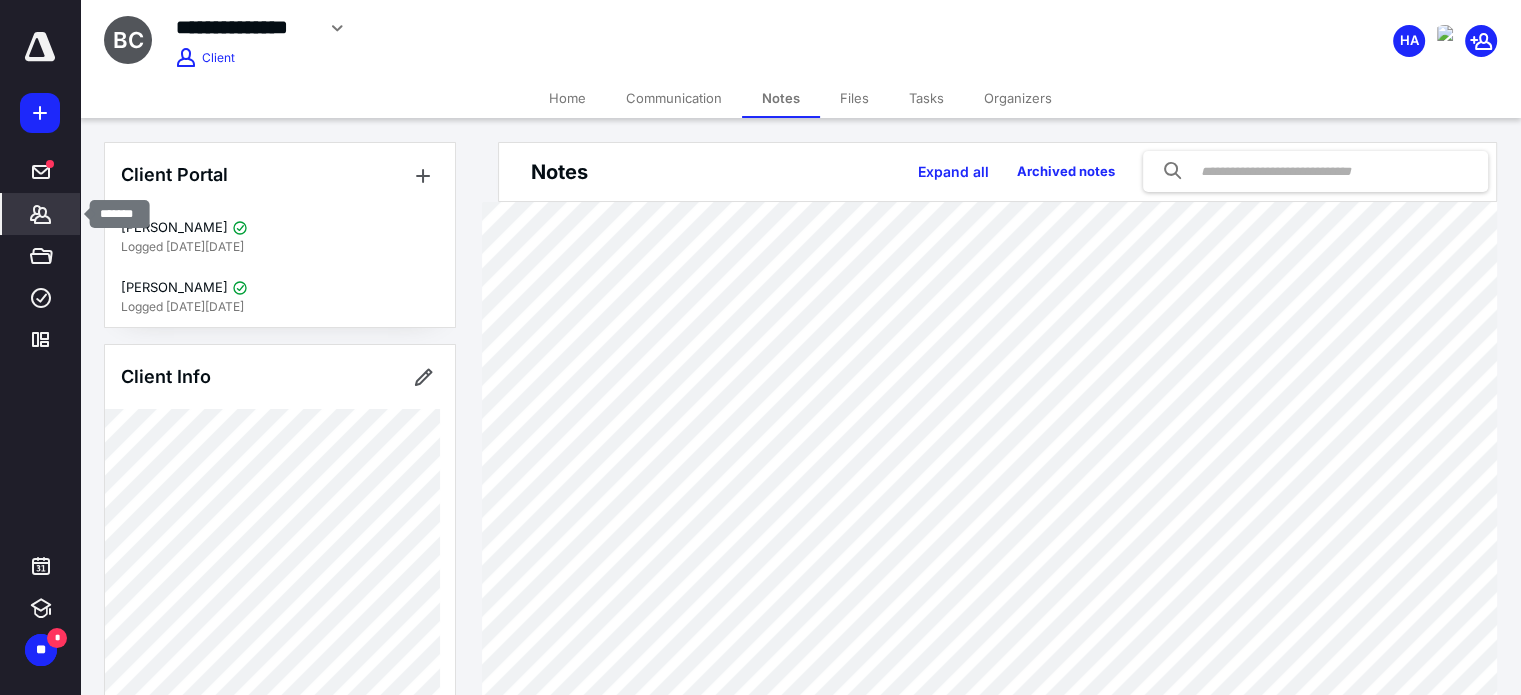 click 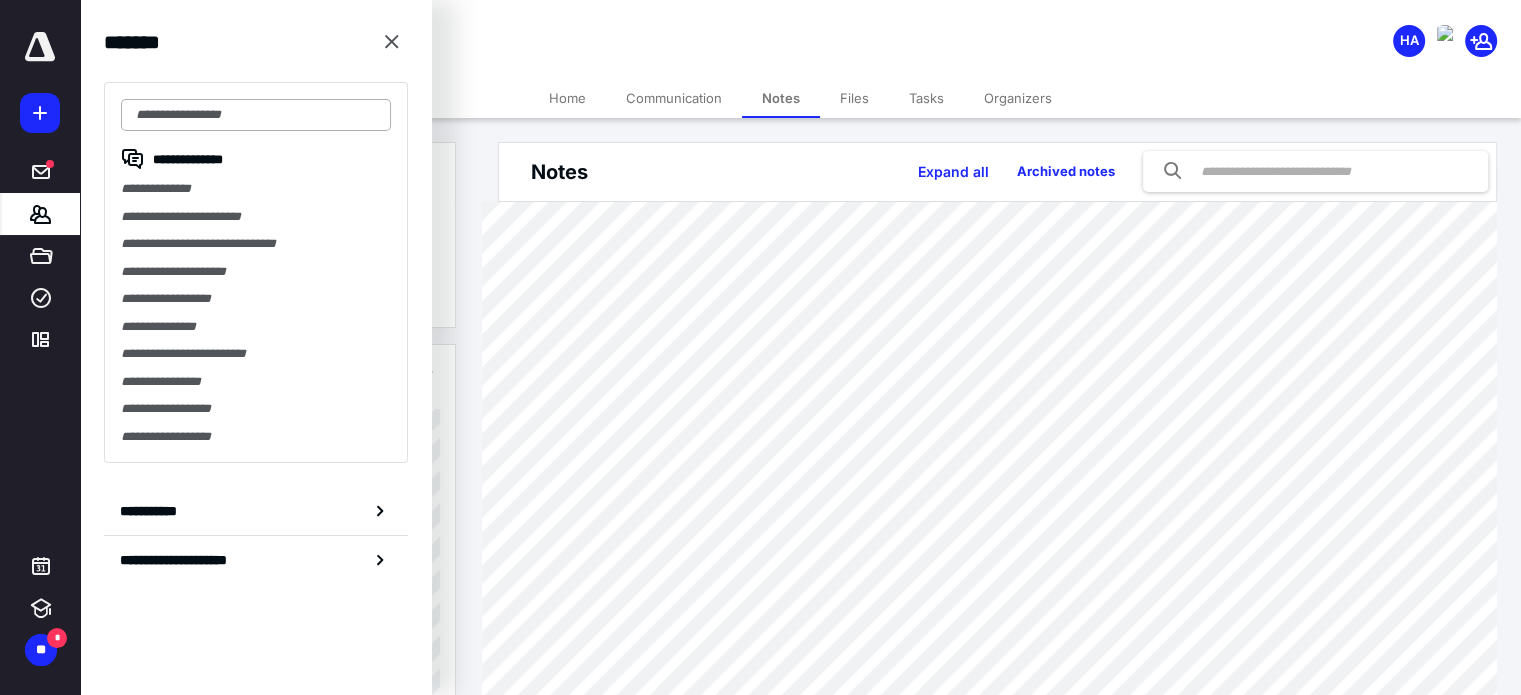 click at bounding box center [256, 115] 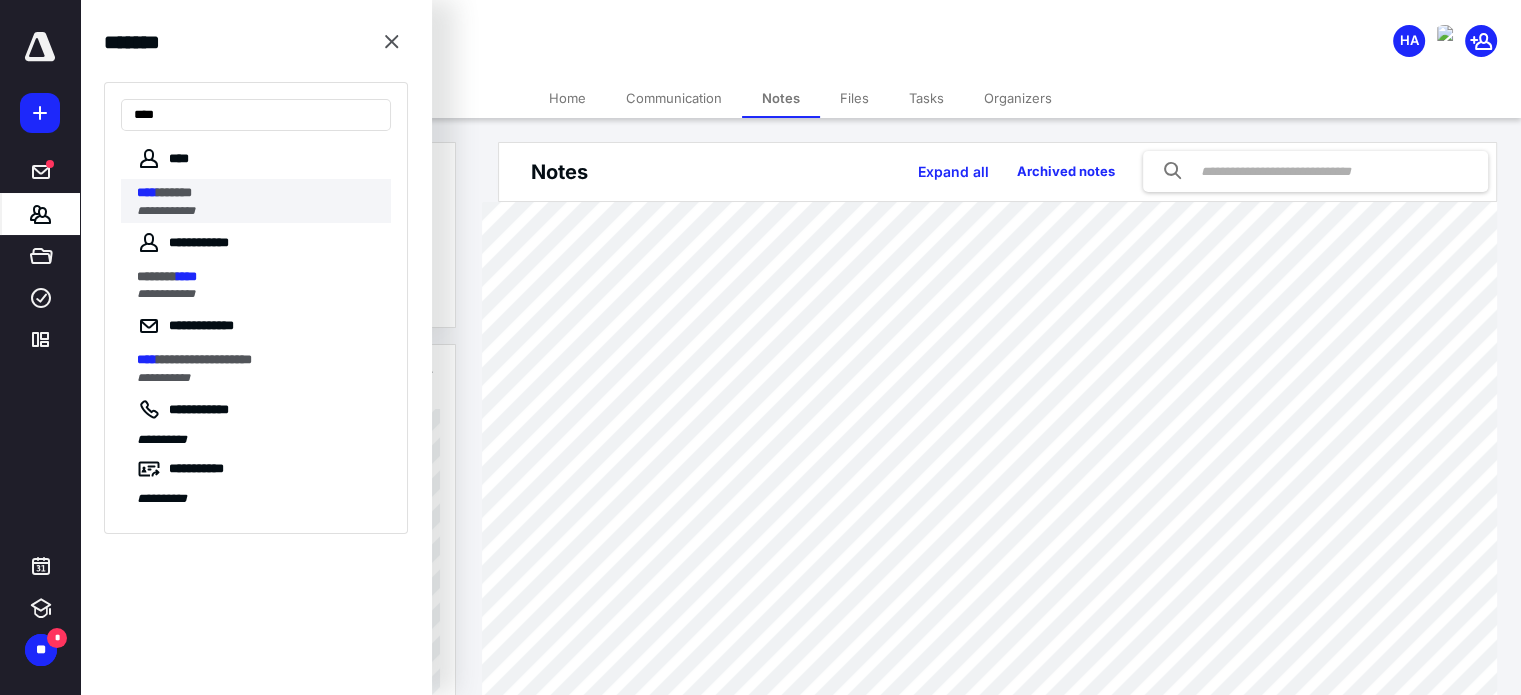 type on "****" 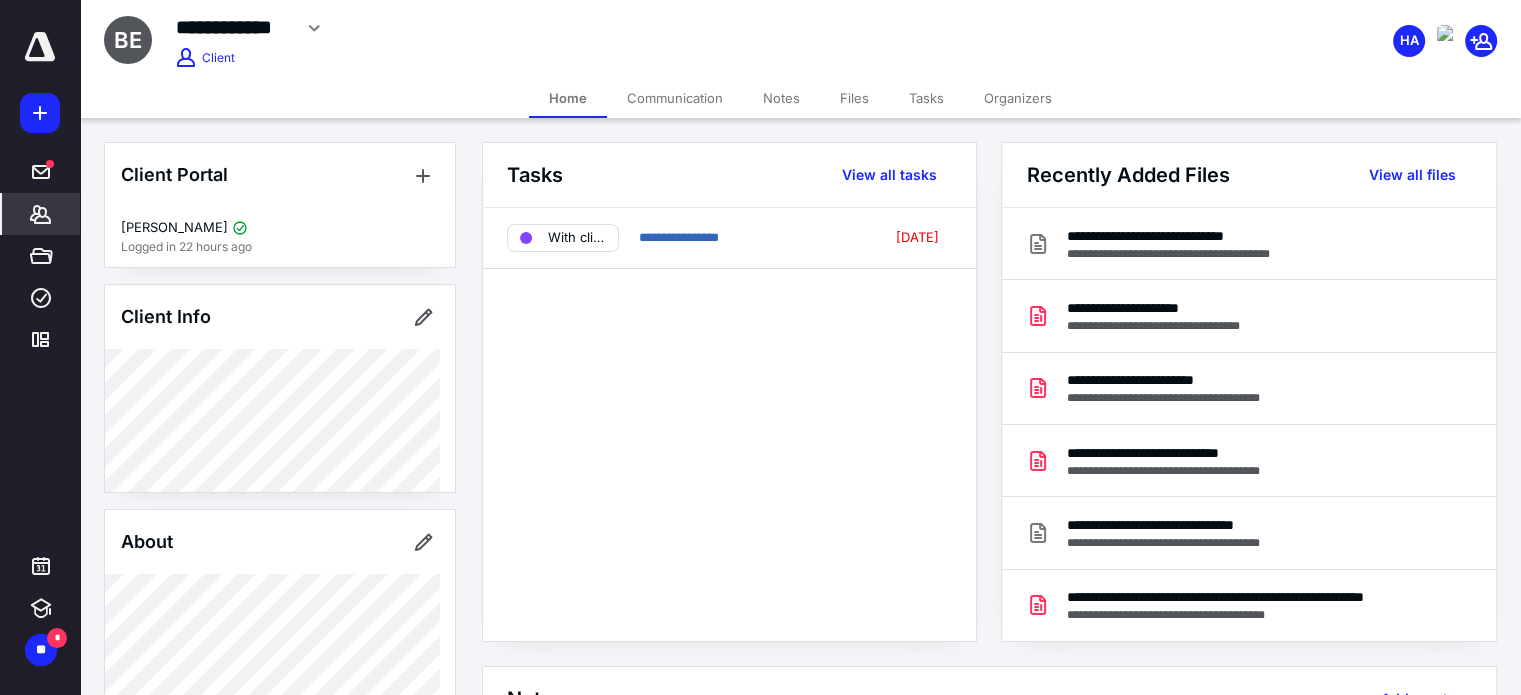 click on "Files" at bounding box center (854, 98) 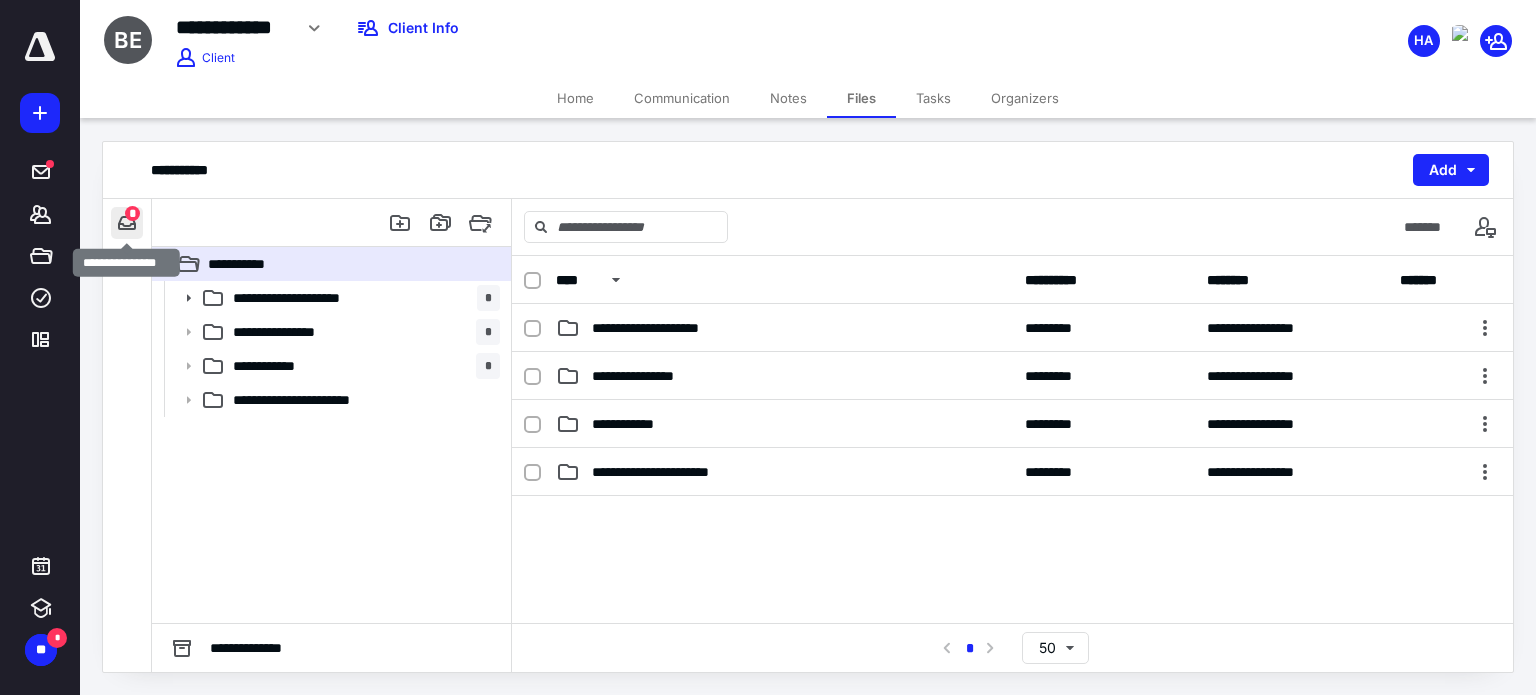 click at bounding box center (127, 223) 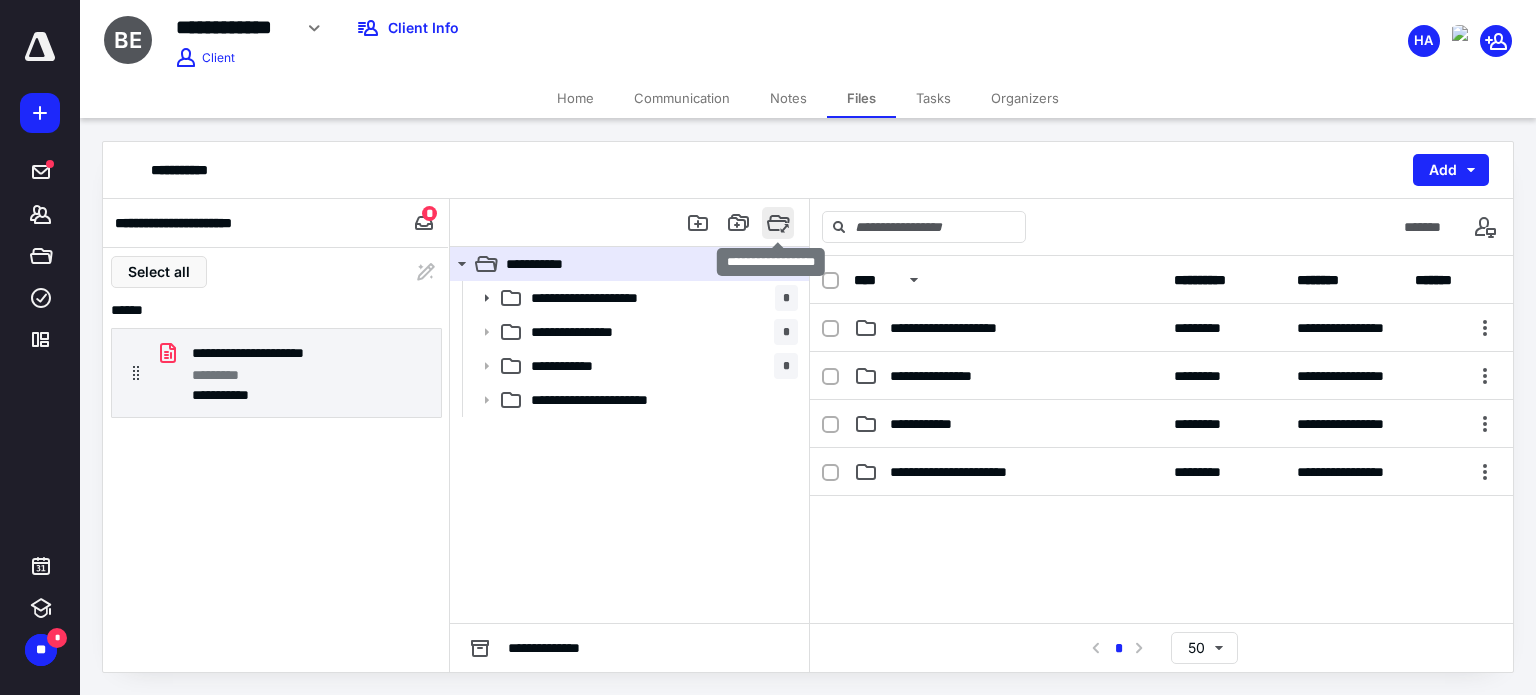 click at bounding box center [778, 223] 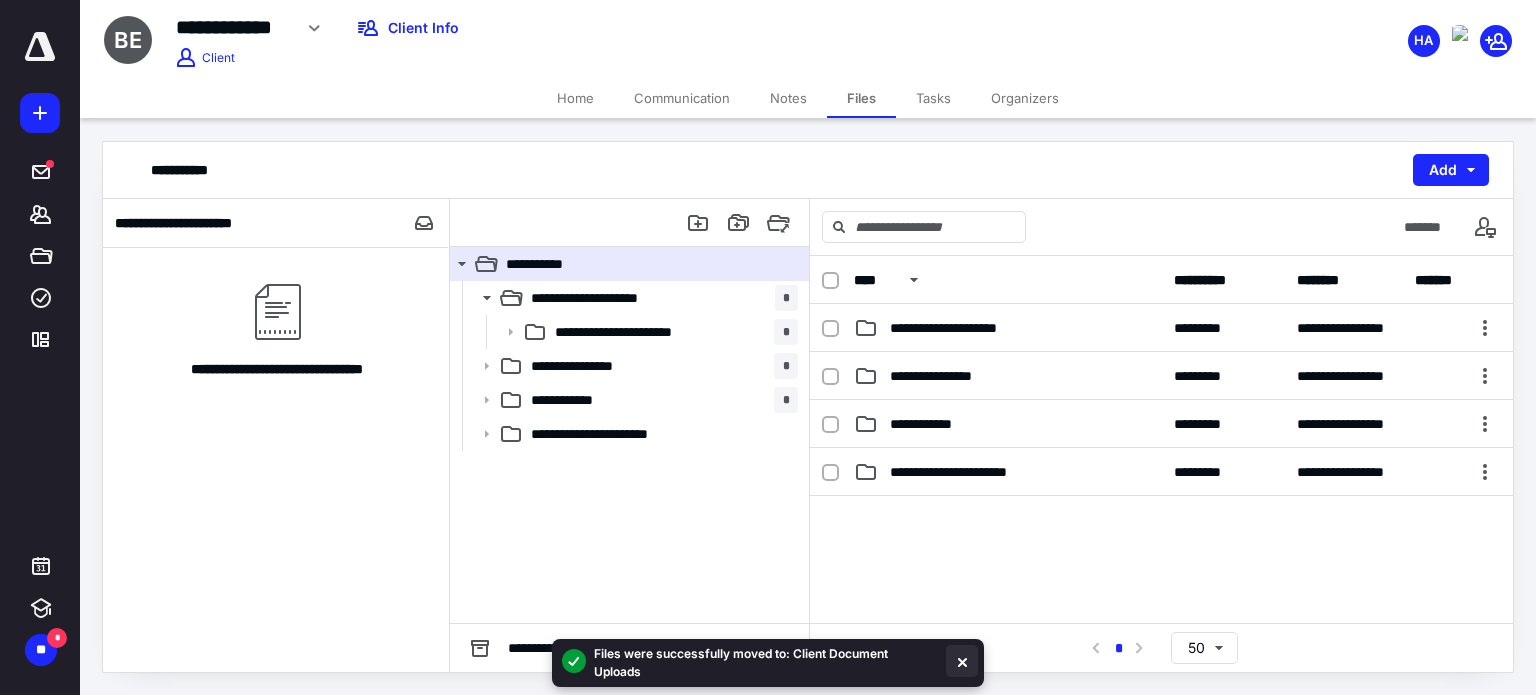 click at bounding box center [962, 661] 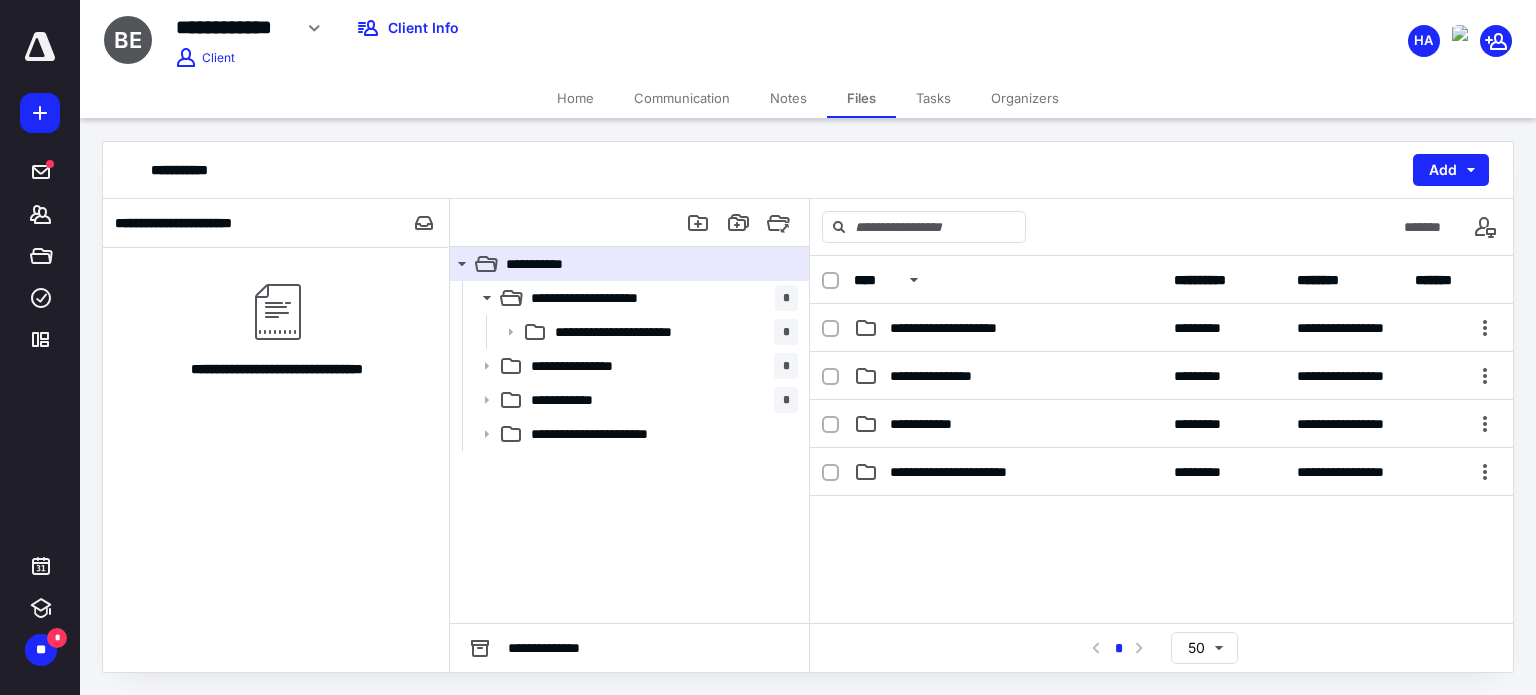 click on "***** ******* ***** **** *********" at bounding box center (40, 196) 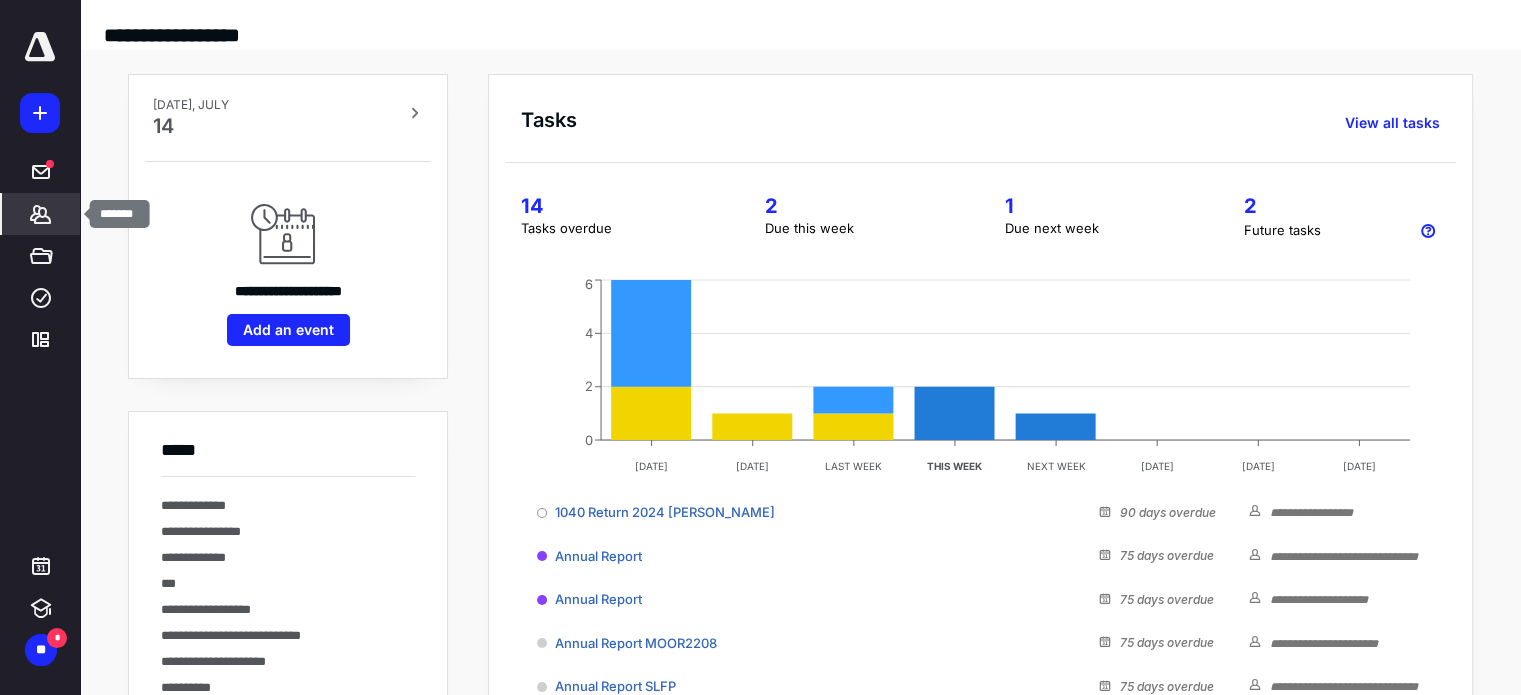 click on "*******" at bounding box center (41, 214) 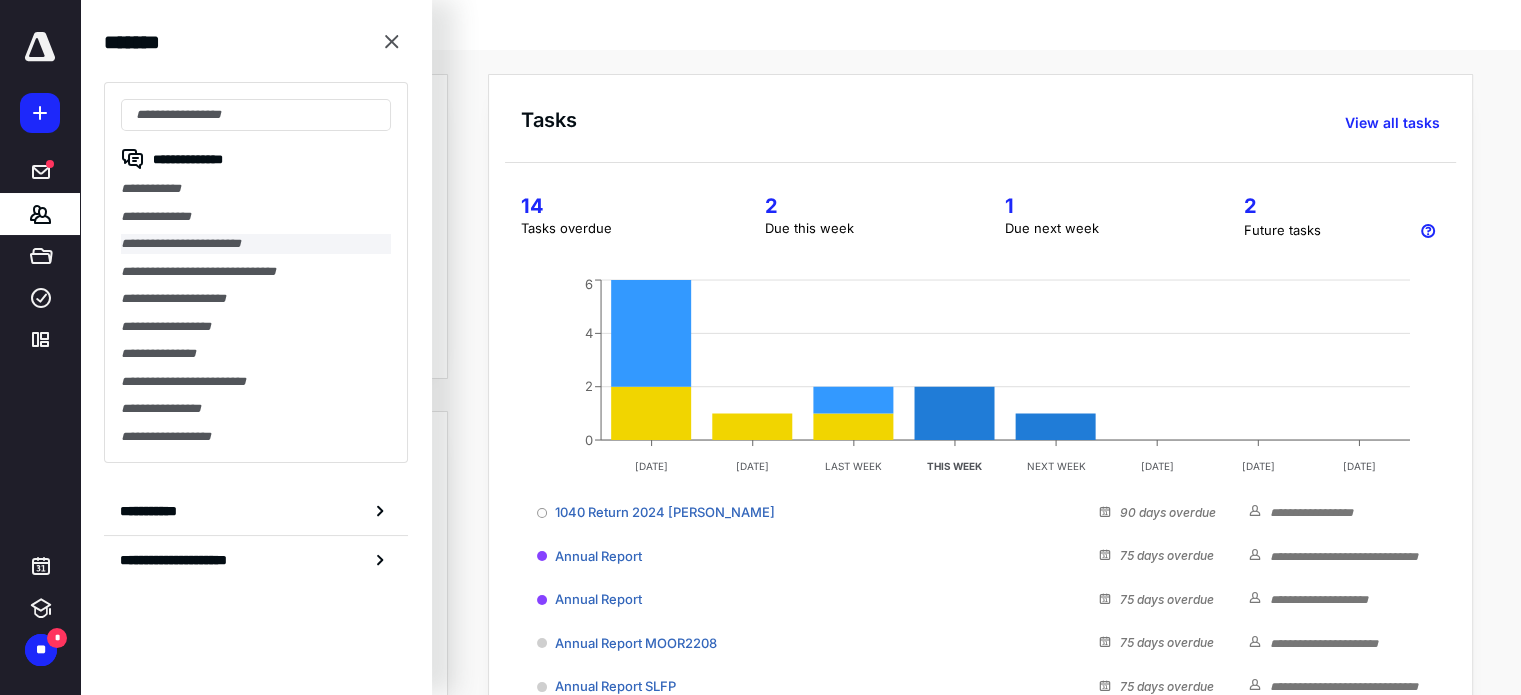 click on "**********" at bounding box center (256, 244) 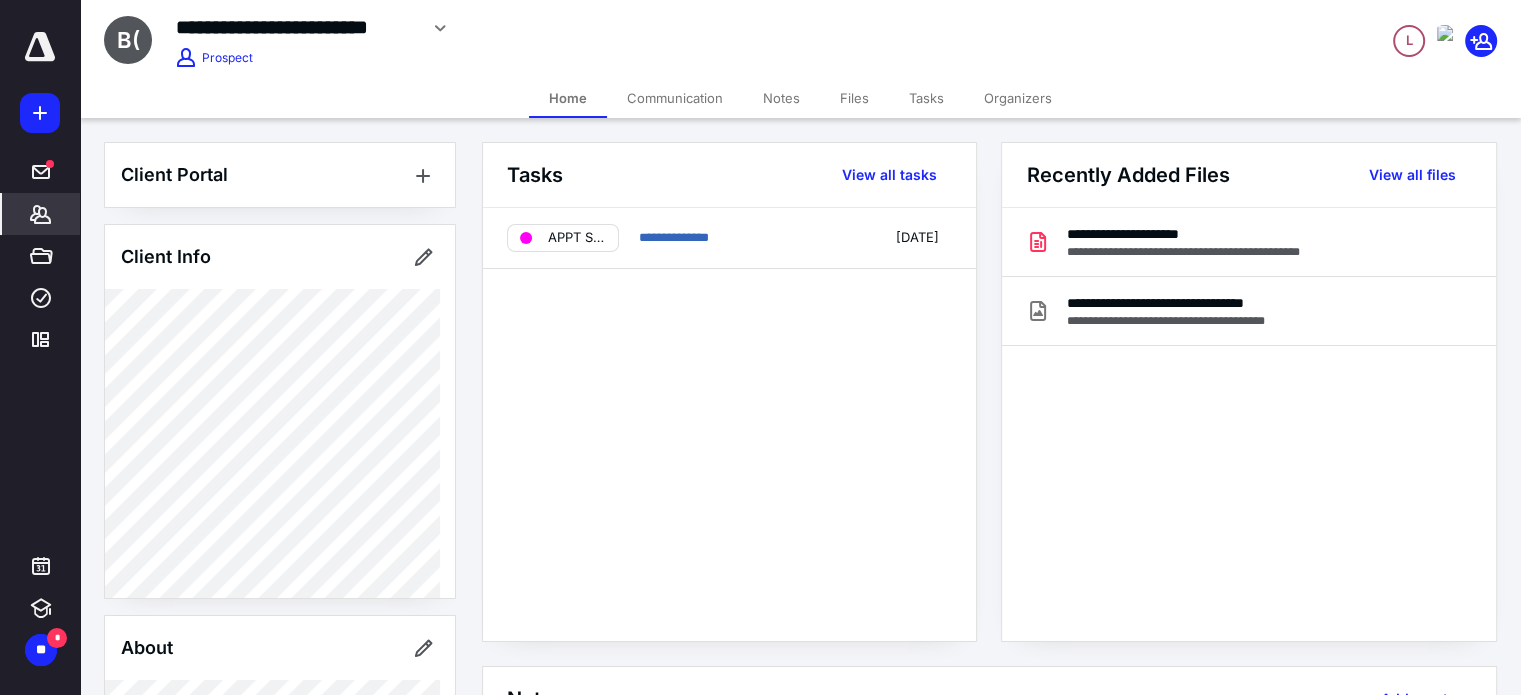 click on "Notes" at bounding box center [781, 98] 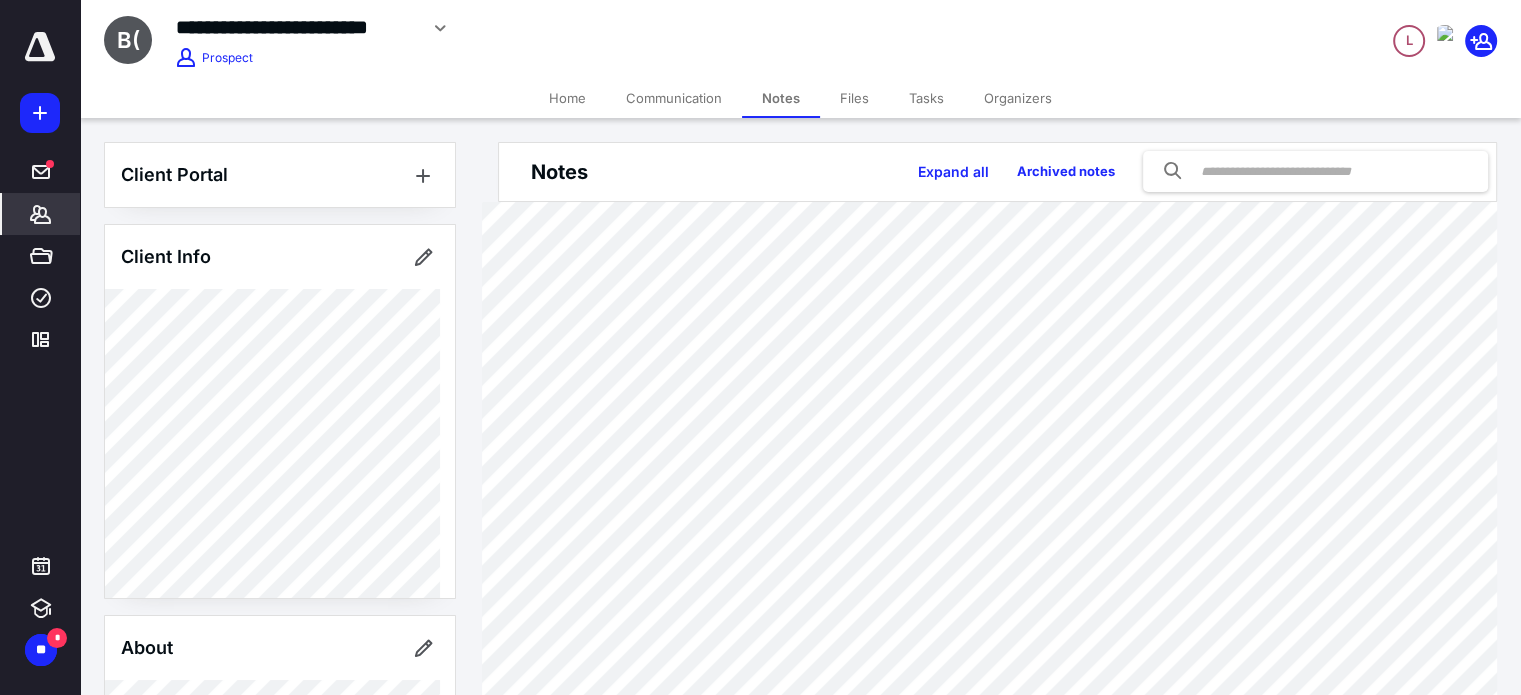 click on "Home" at bounding box center (567, 98) 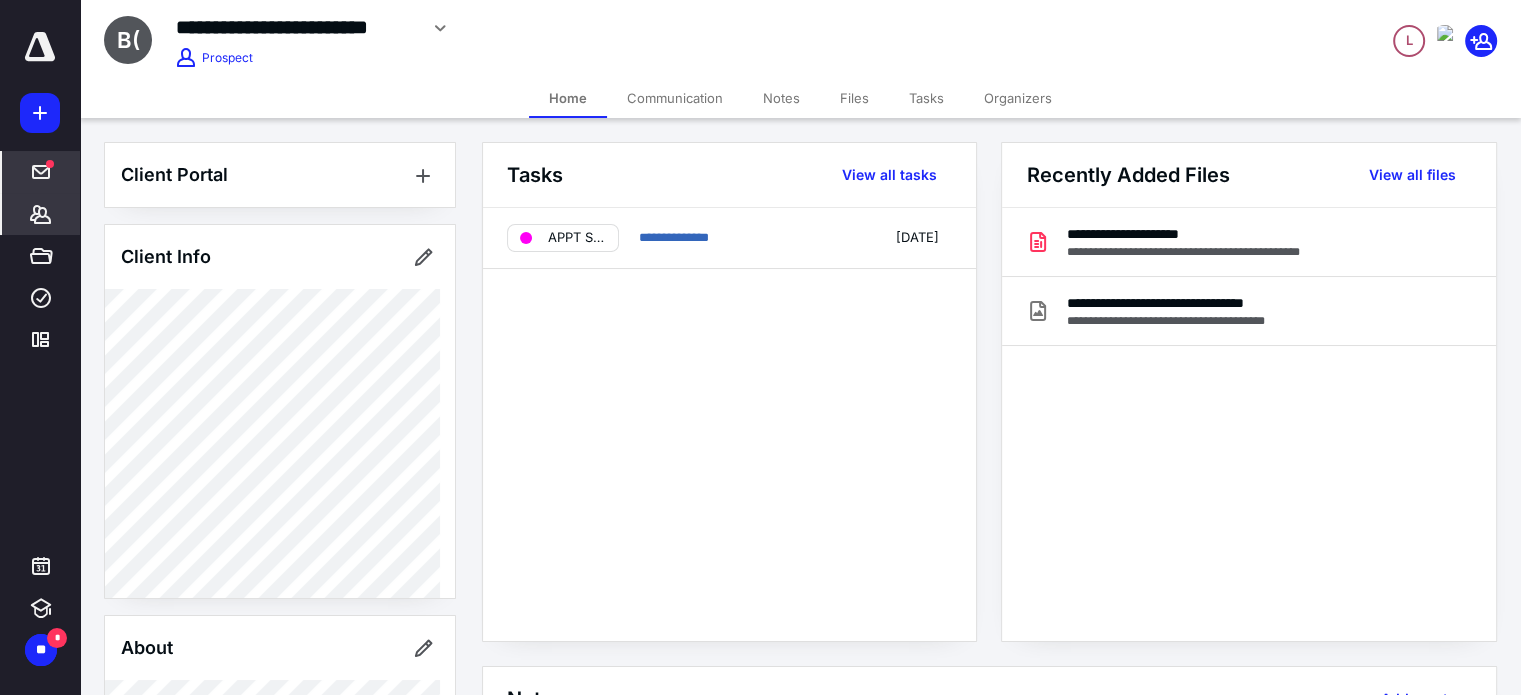 click 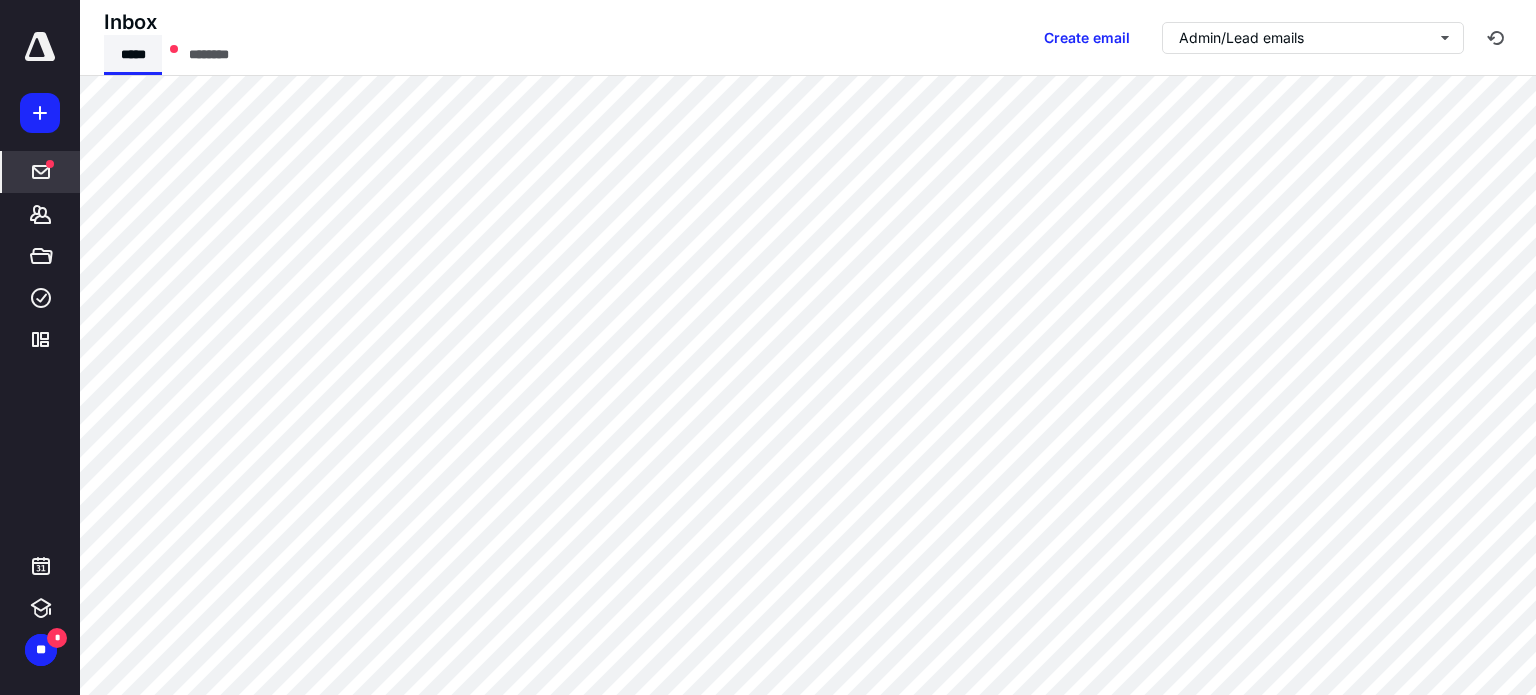 click on "*****" at bounding box center (133, 55) 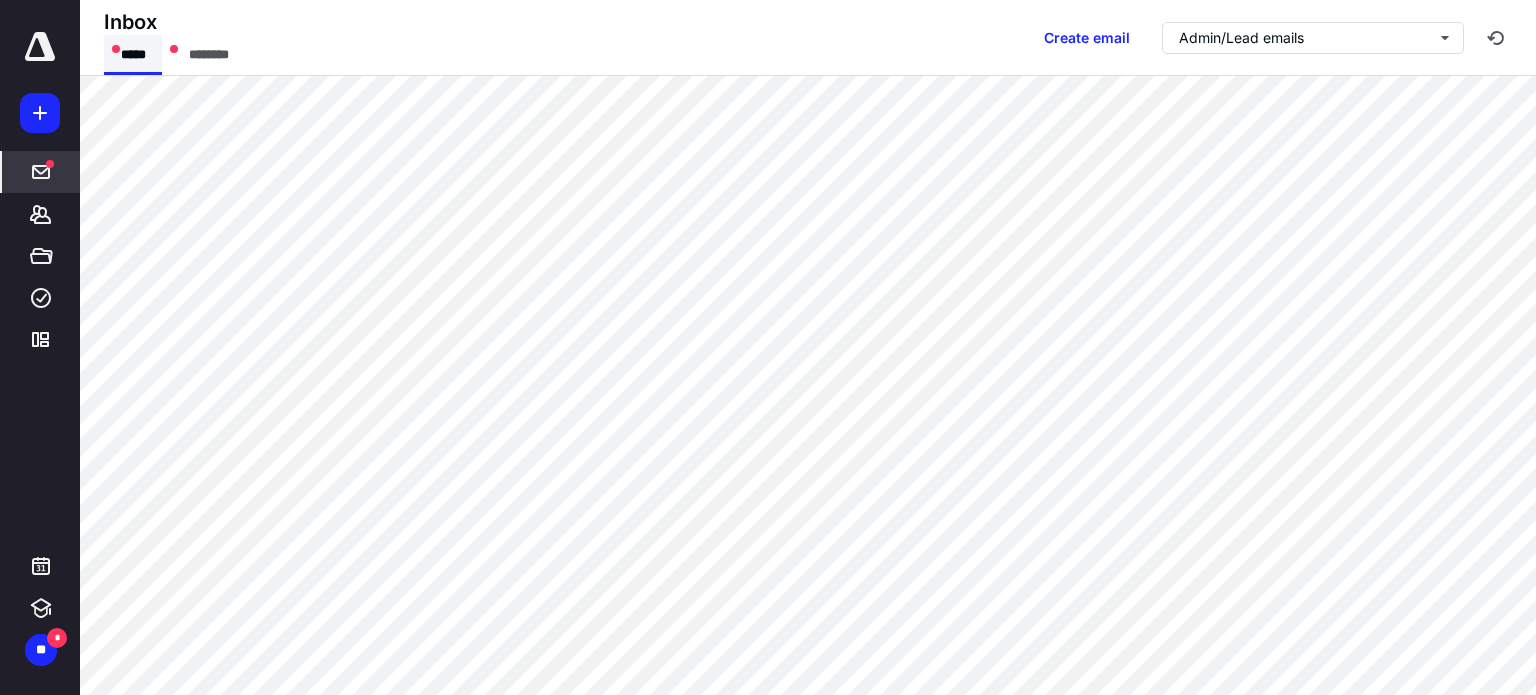 click on "*****" at bounding box center [133, 55] 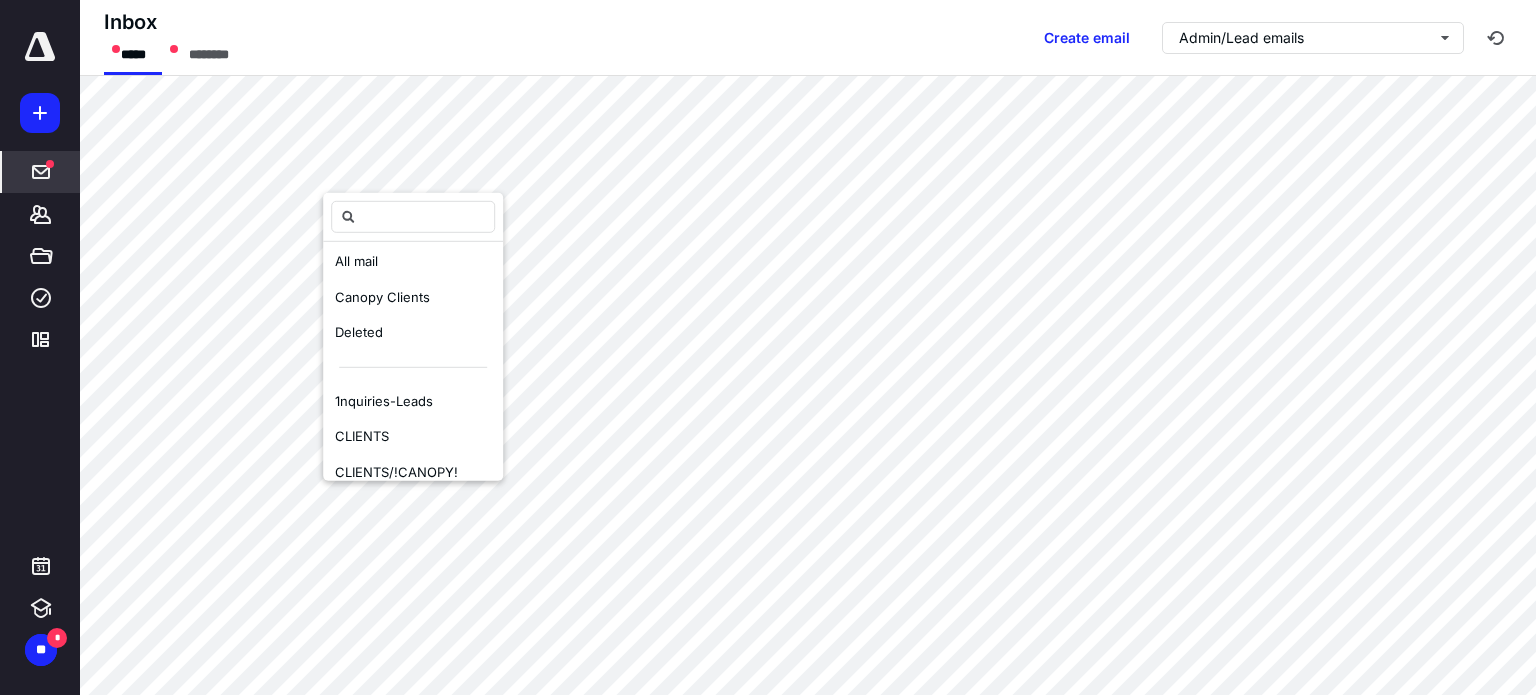scroll, scrollTop: 257, scrollLeft: 0, axis: vertical 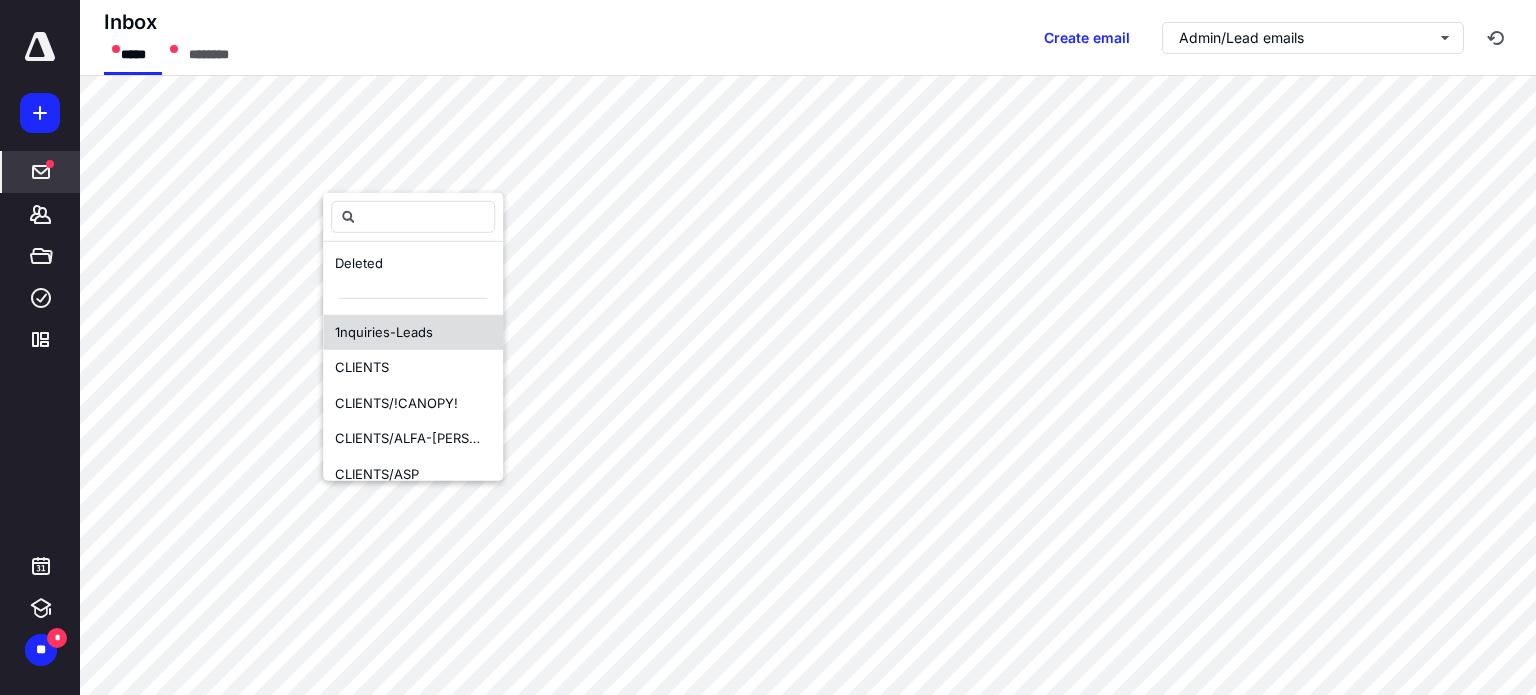 click on "1nquiries-Leads" at bounding box center (384, 331) 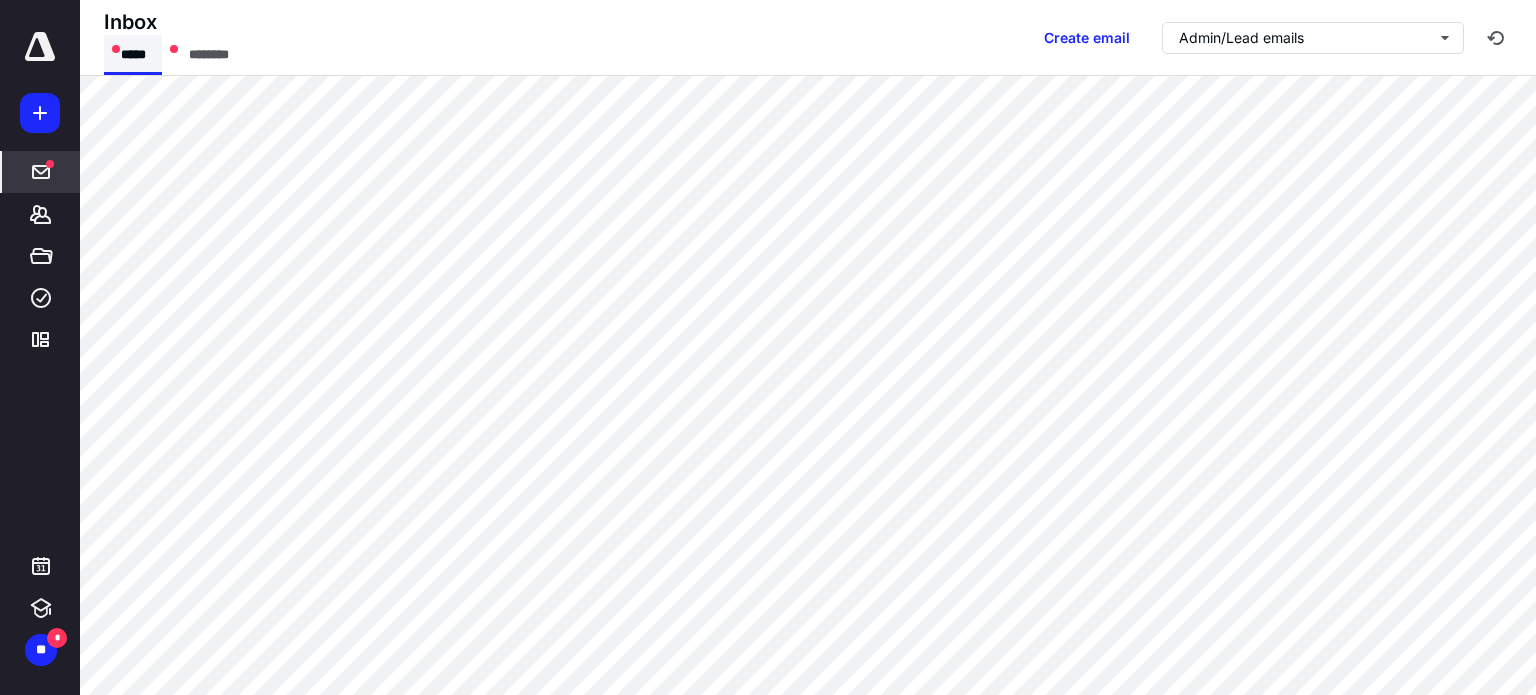 click on "*****" at bounding box center [133, 55] 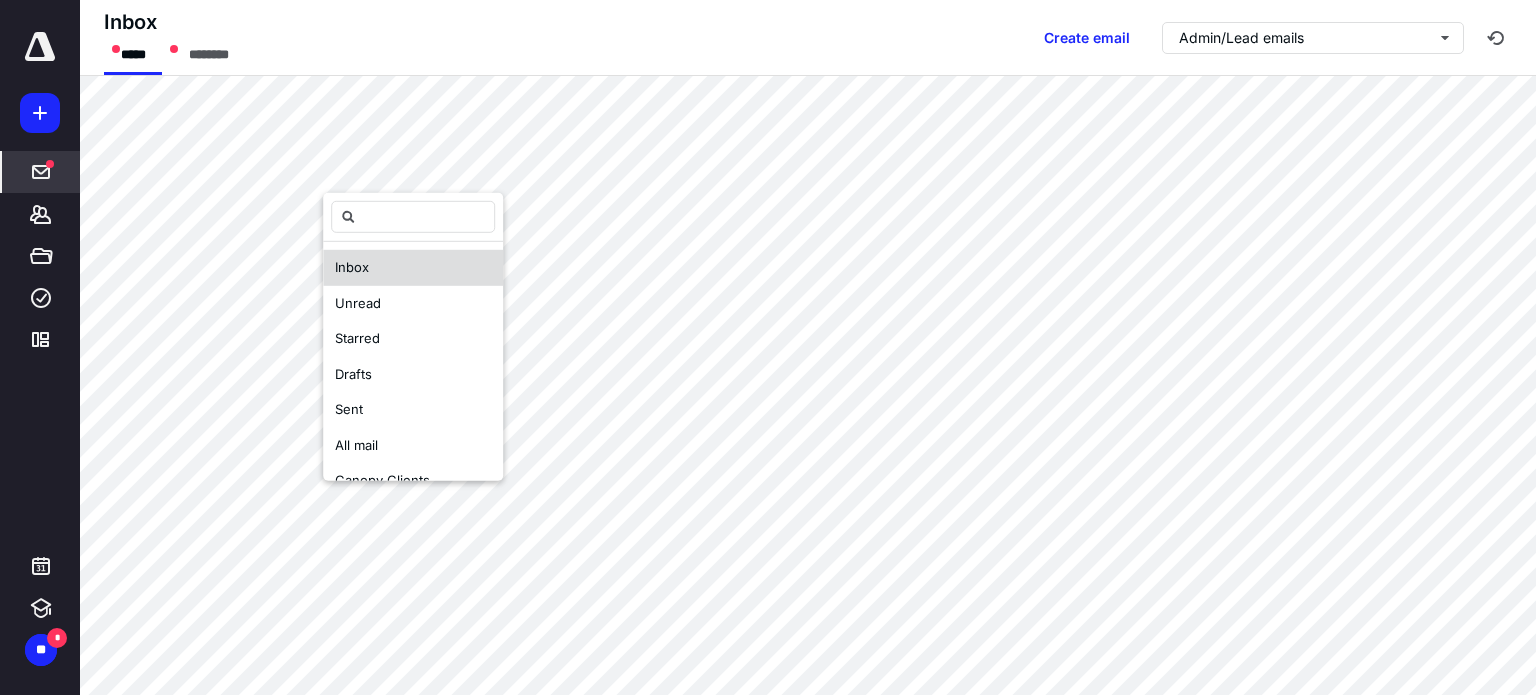 click on "Inbox" at bounding box center [352, 267] 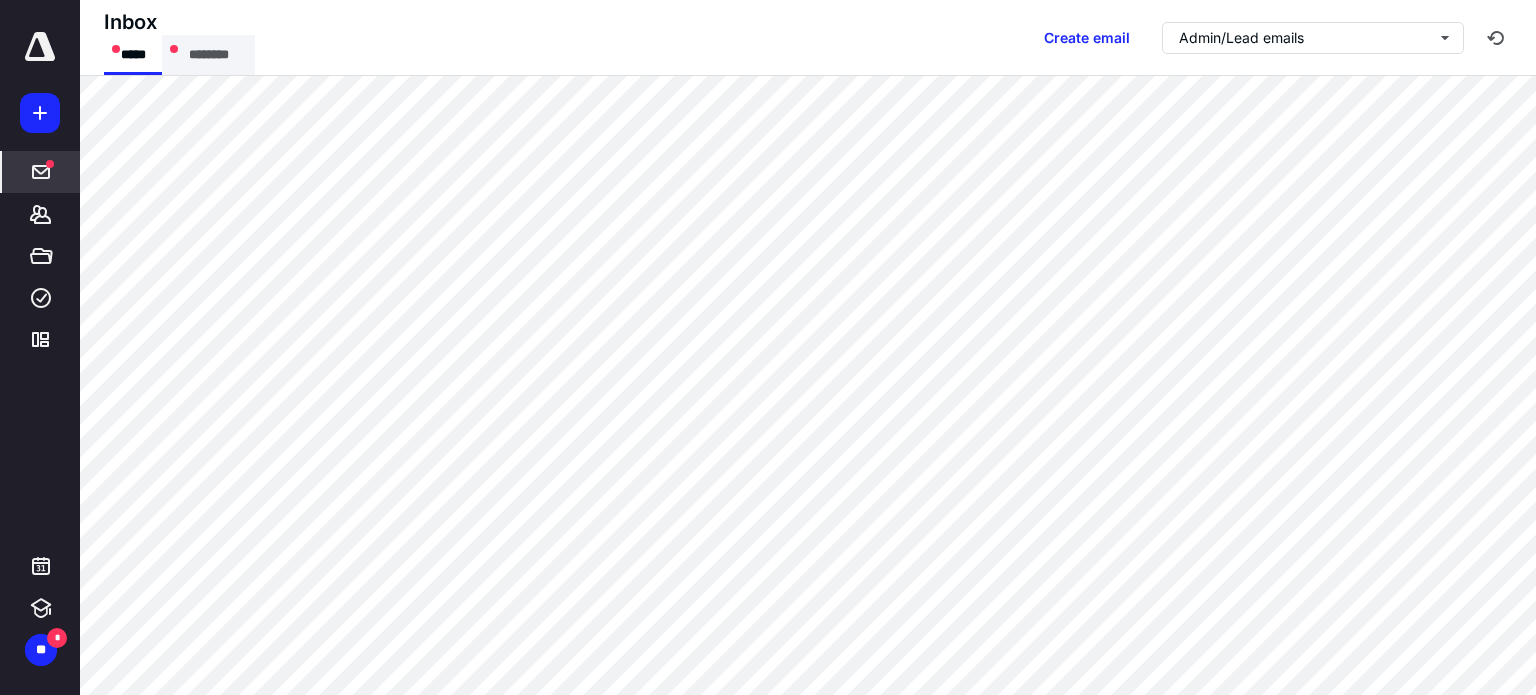 click on "********" at bounding box center (208, 55) 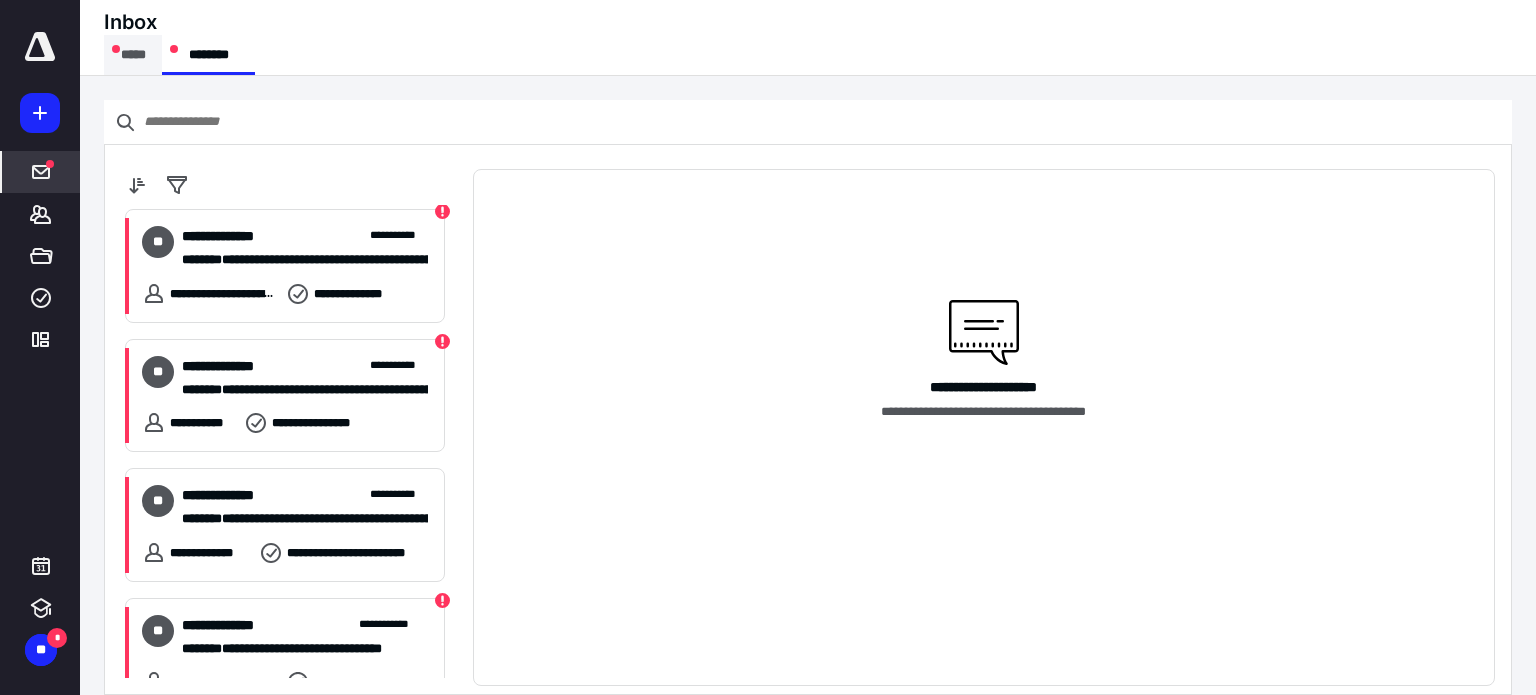click on "*****" at bounding box center [133, 55] 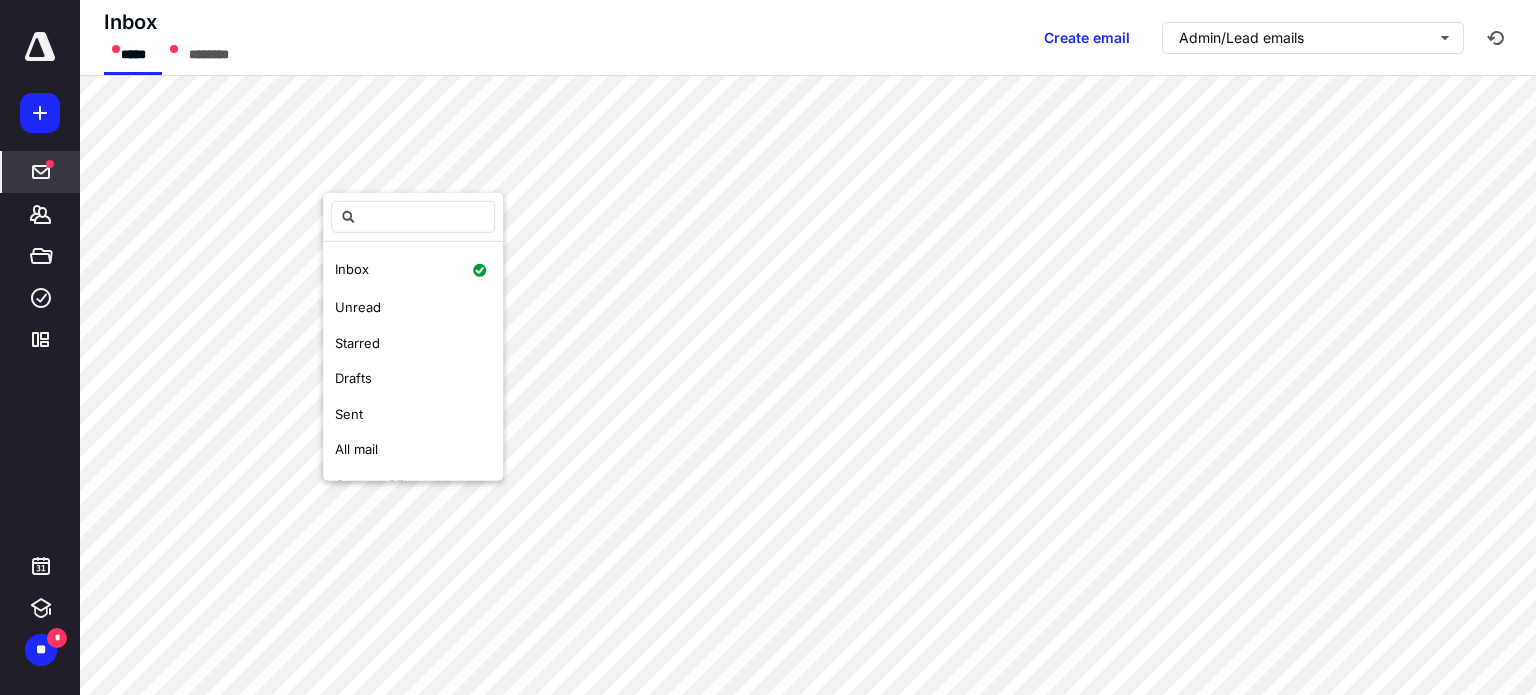 scroll, scrollTop: 216, scrollLeft: 0, axis: vertical 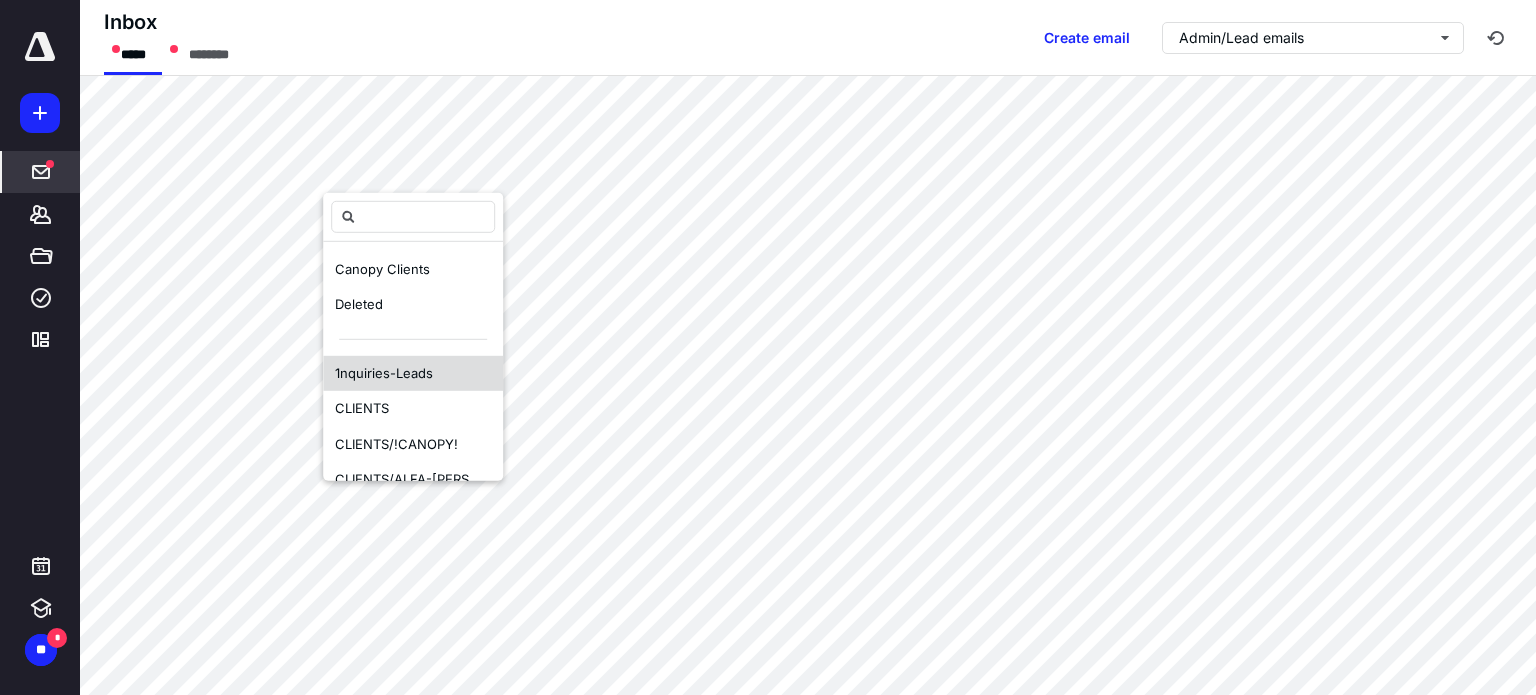 click on "1nquiries-Leads" at bounding box center (384, 372) 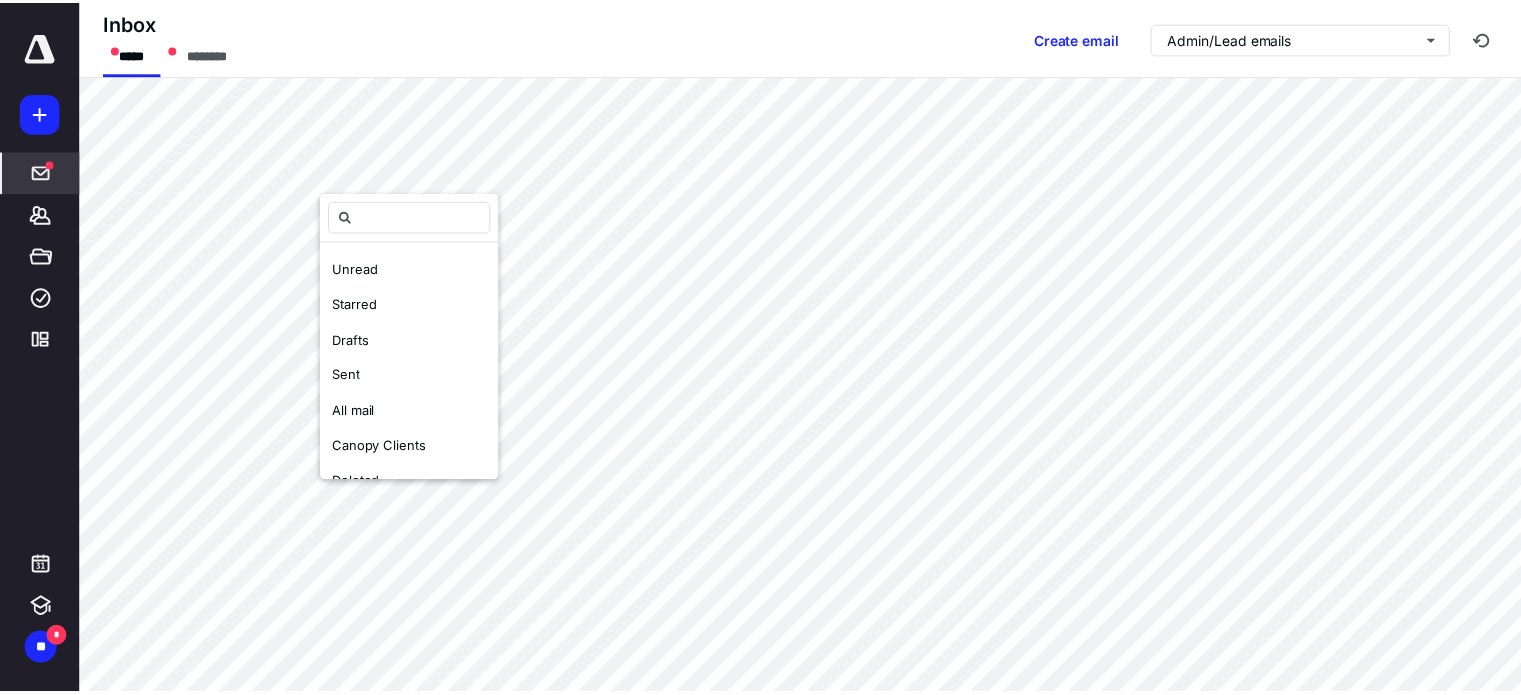 scroll, scrollTop: 0, scrollLeft: 0, axis: both 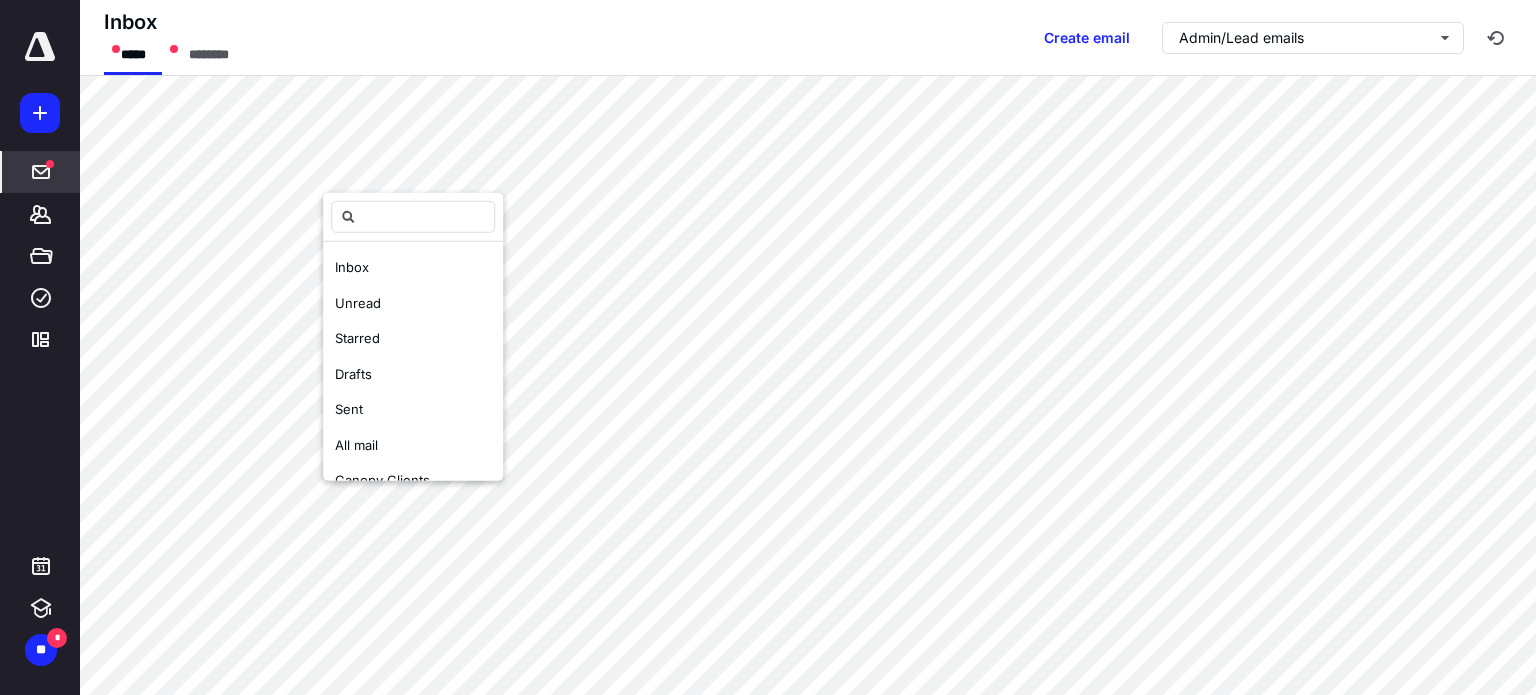 click at bounding box center (40, 47) 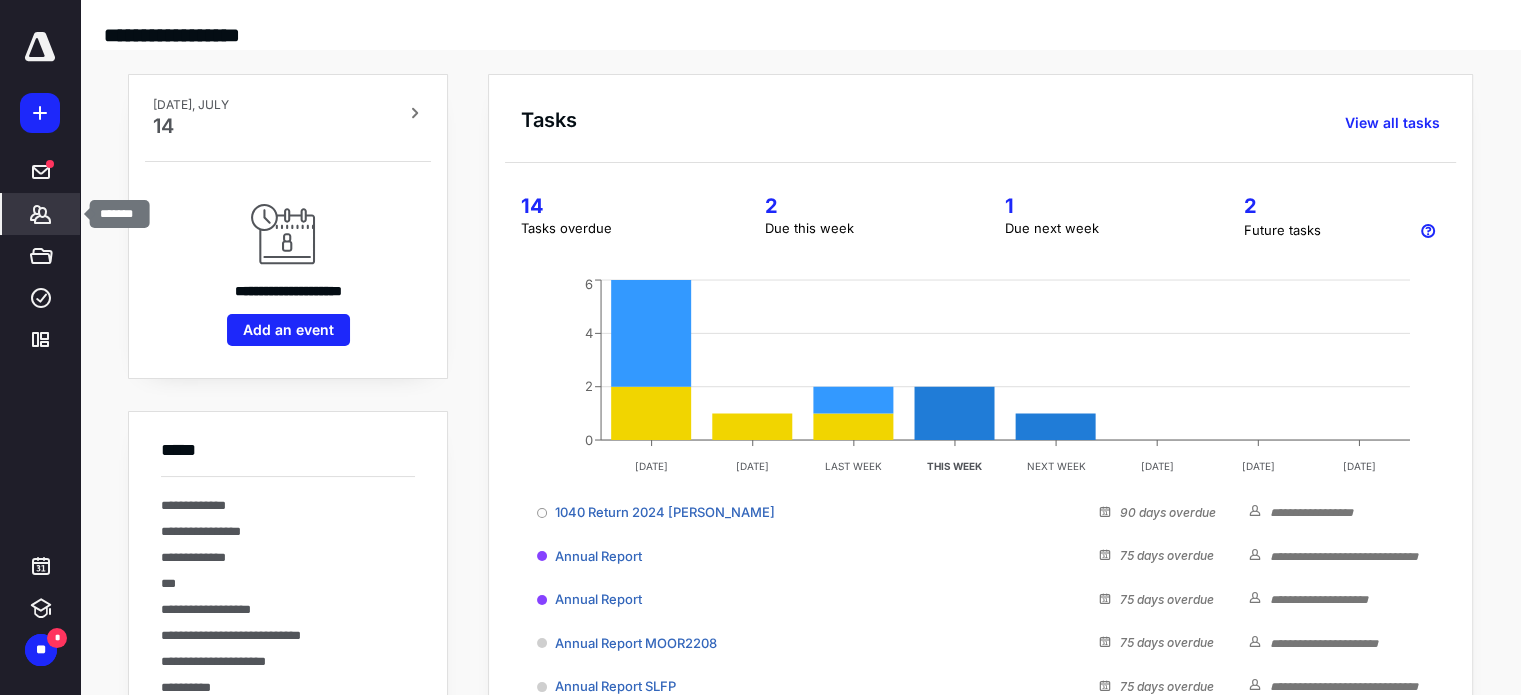 click 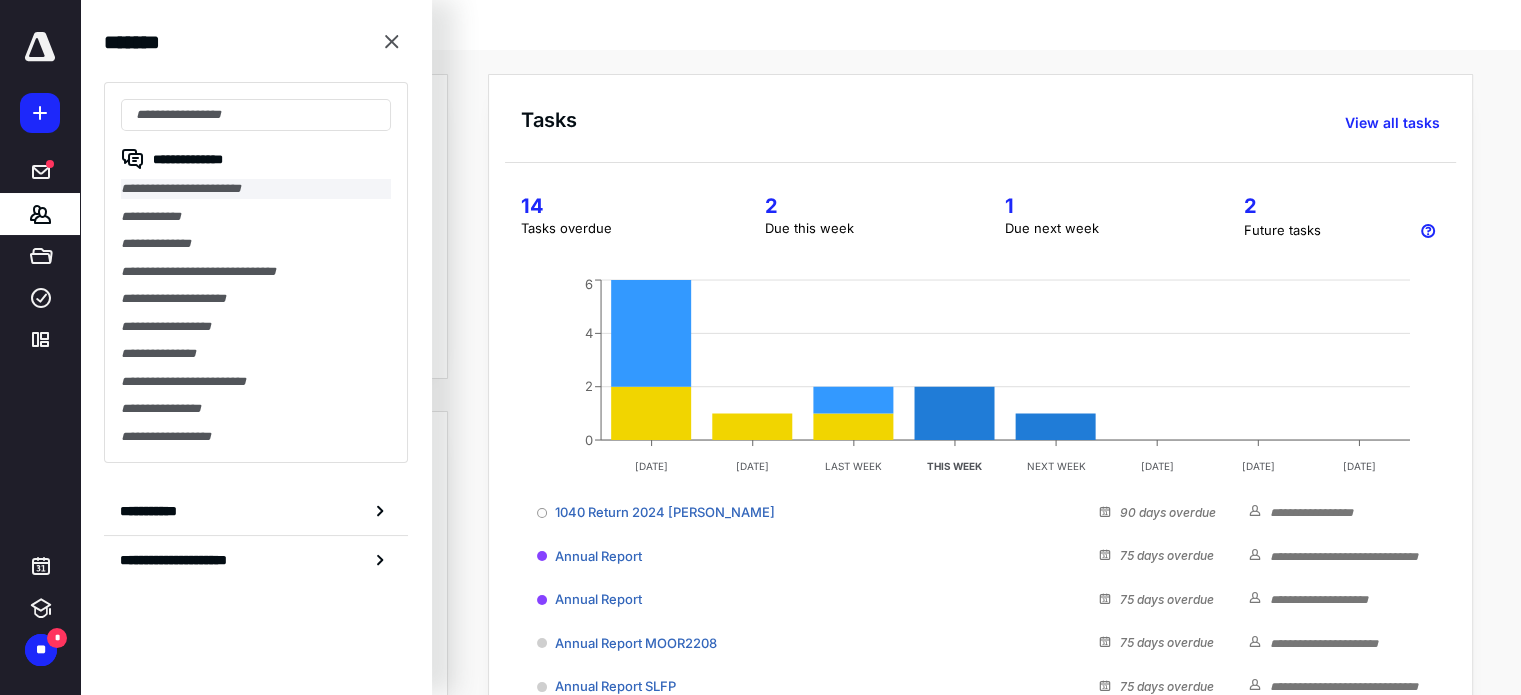 click on "**********" at bounding box center (256, 189) 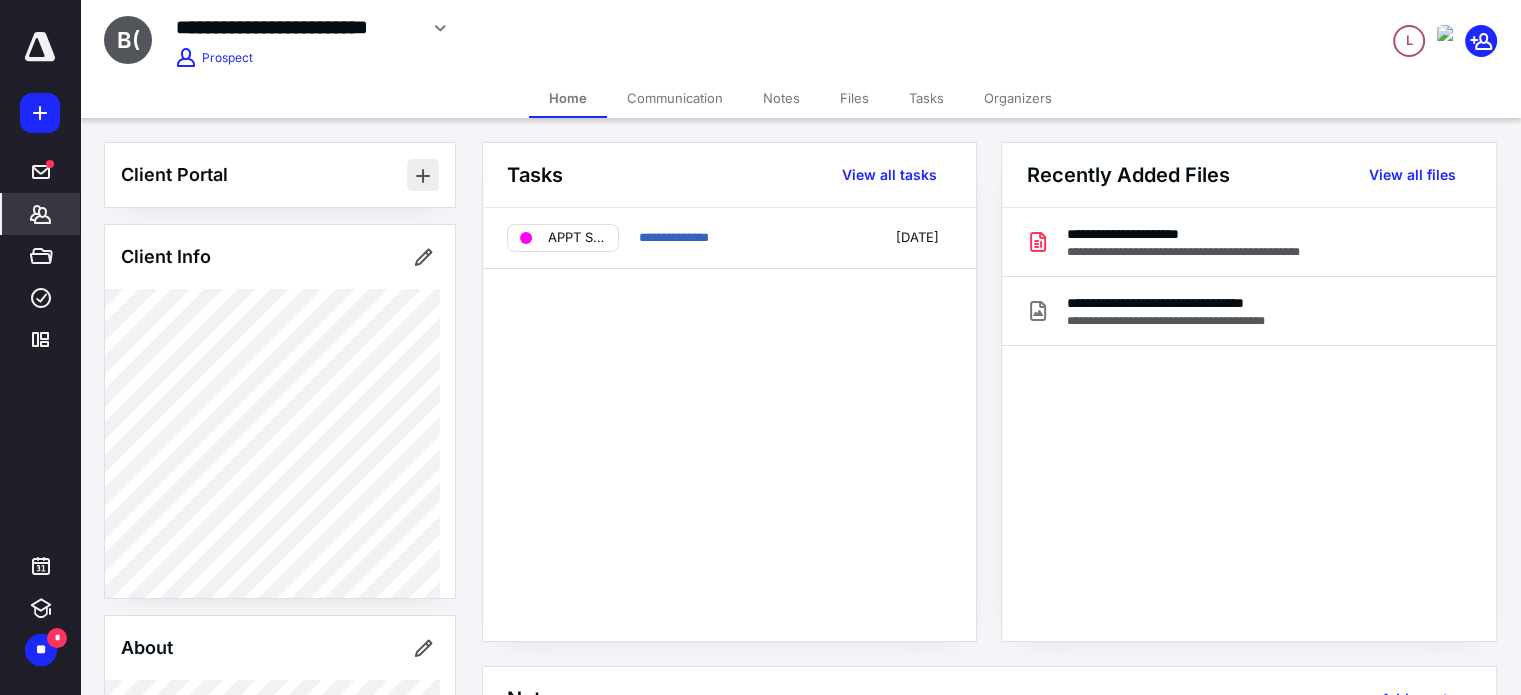 click at bounding box center (423, 175) 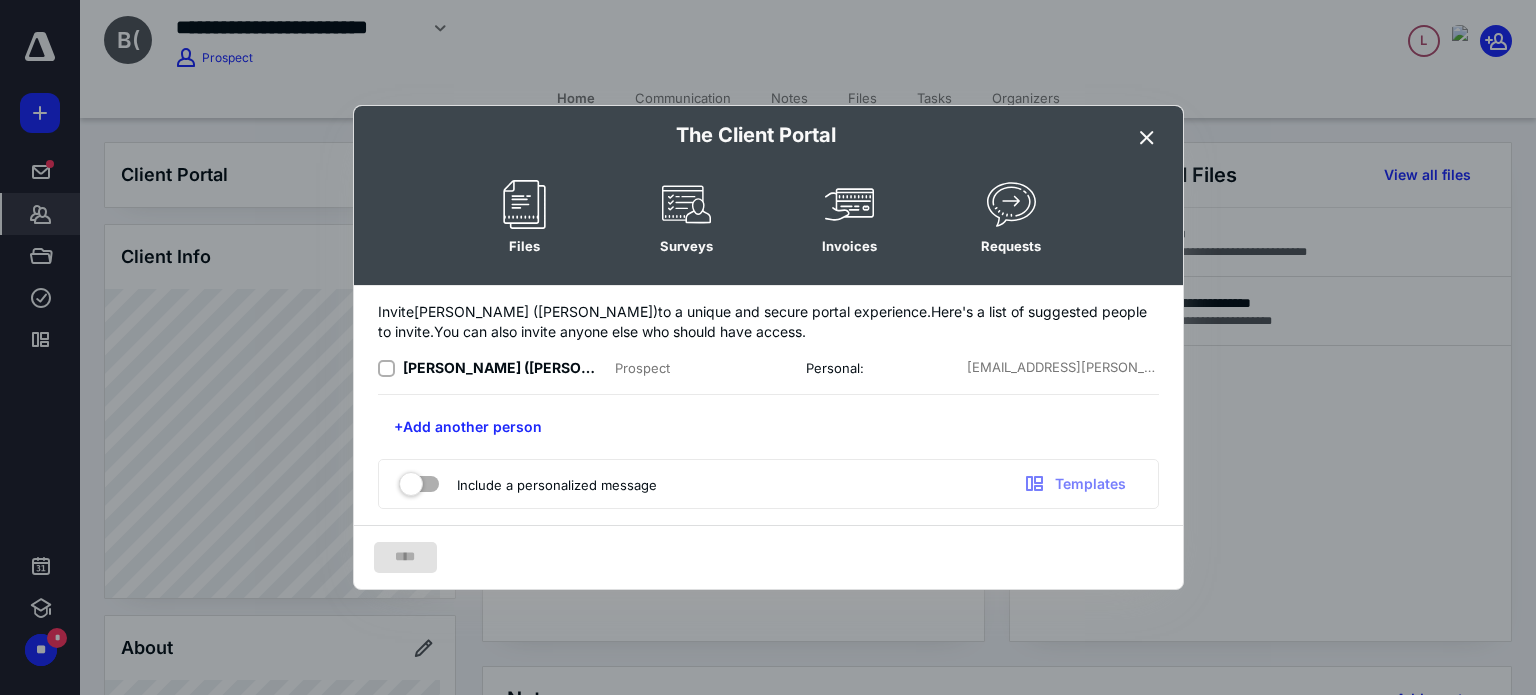 click 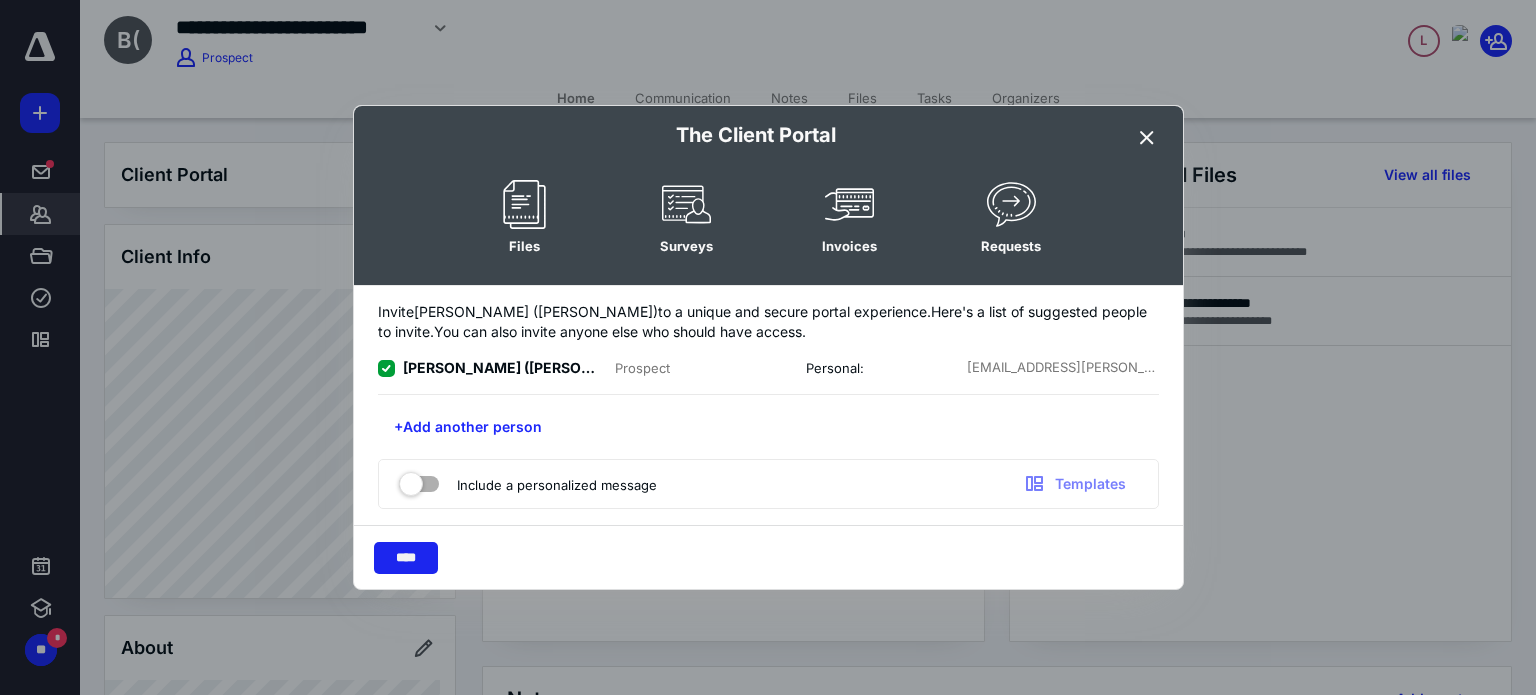 click on "****" at bounding box center (406, 558) 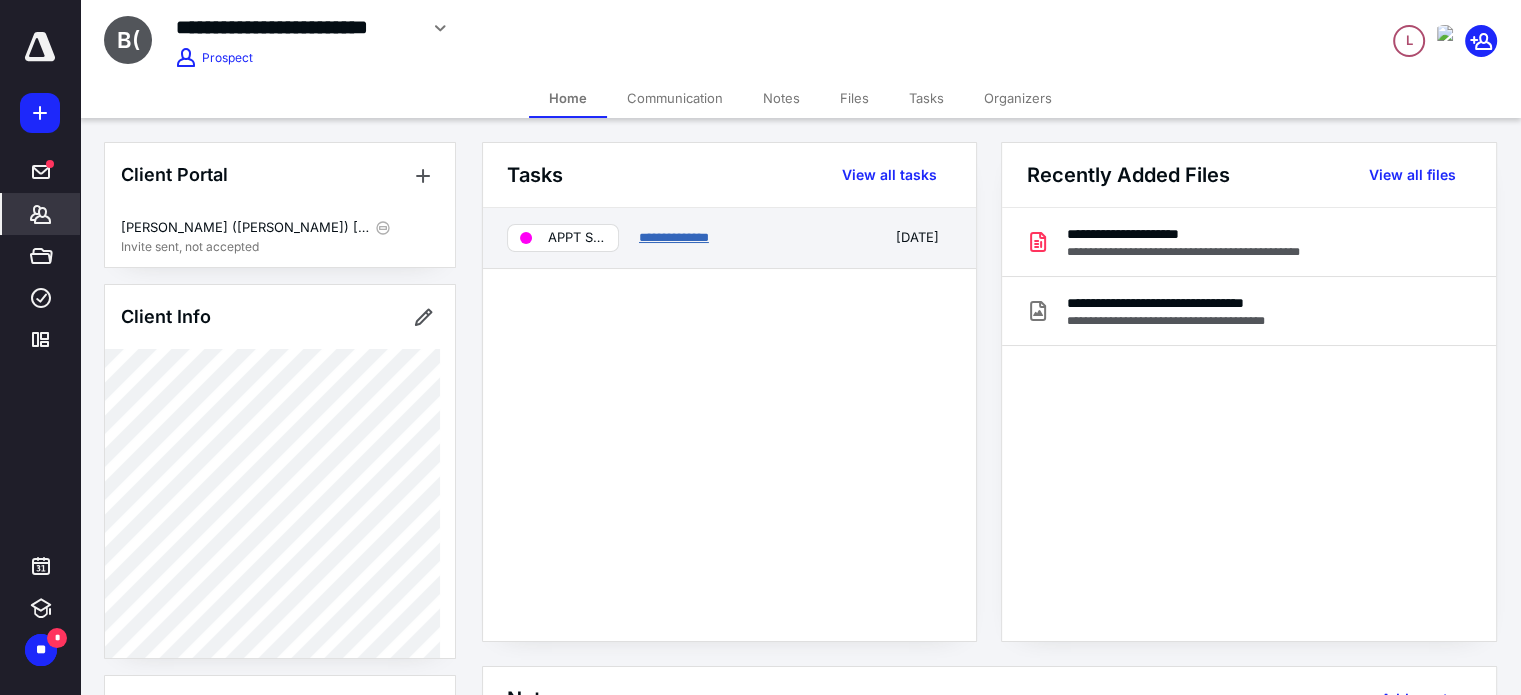 click on "**********" at bounding box center [674, 237] 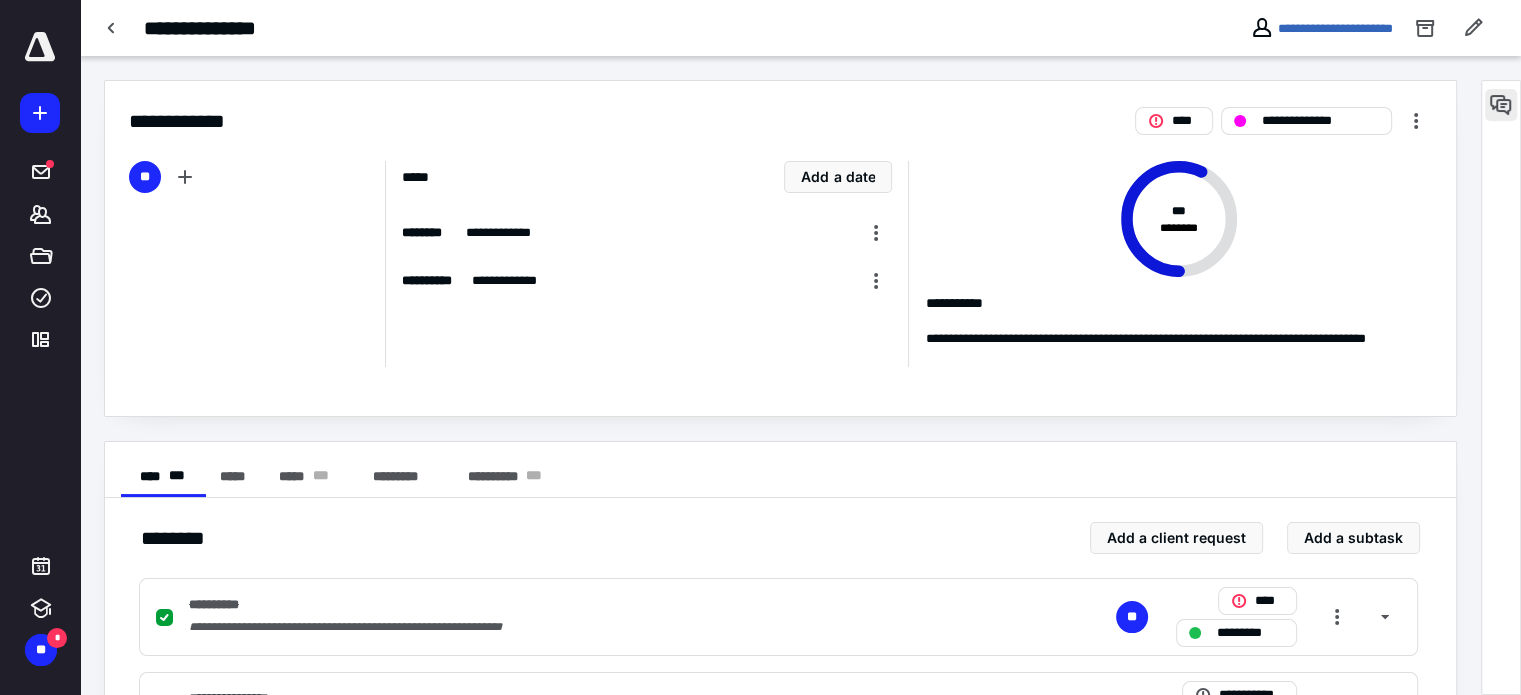 click at bounding box center [1501, 105] 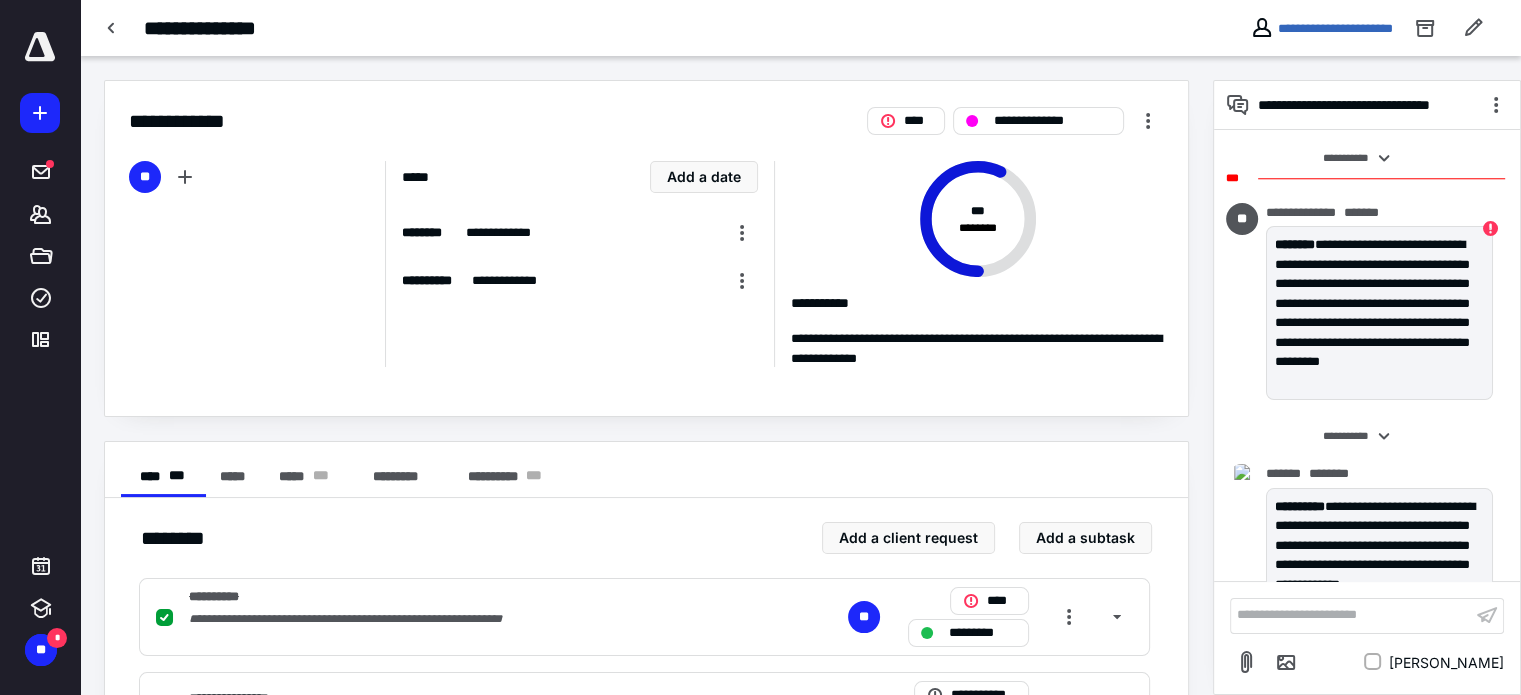 scroll, scrollTop: 129, scrollLeft: 0, axis: vertical 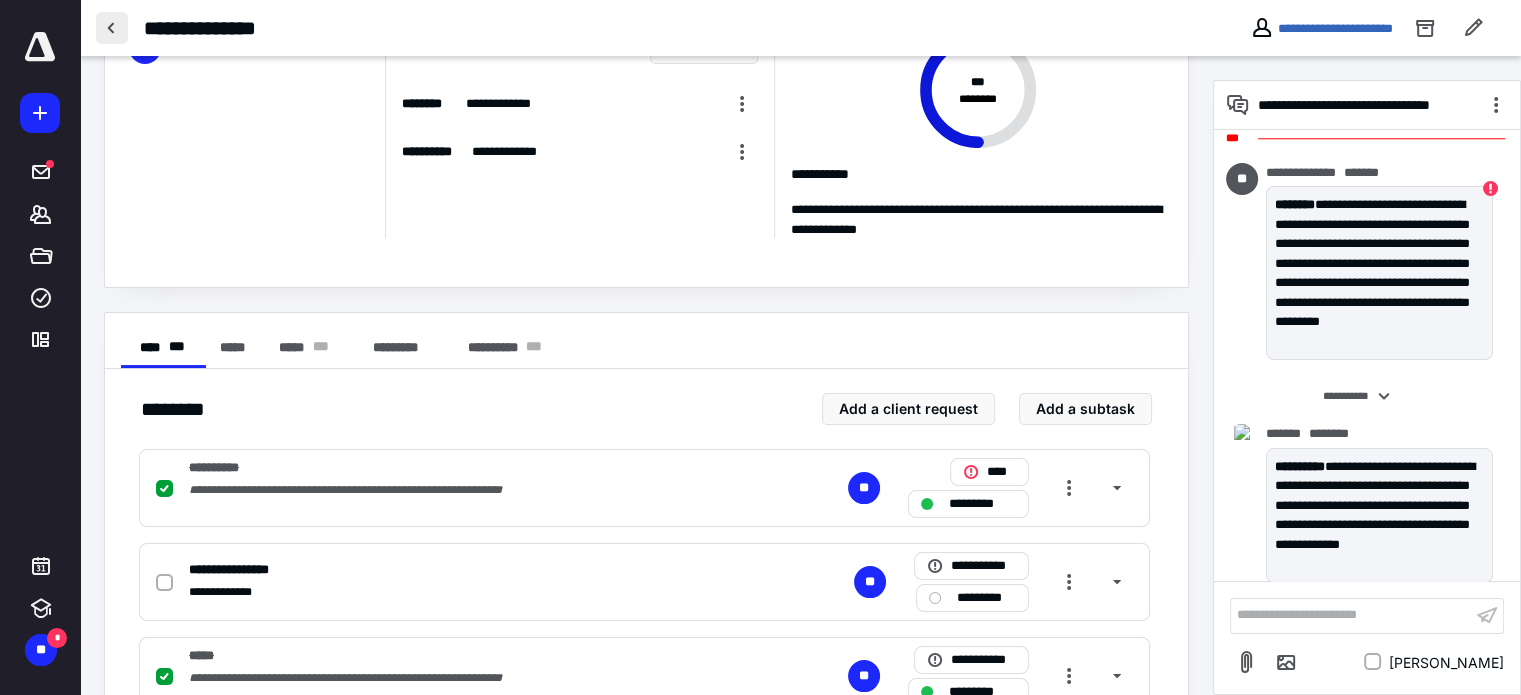 click at bounding box center (112, 28) 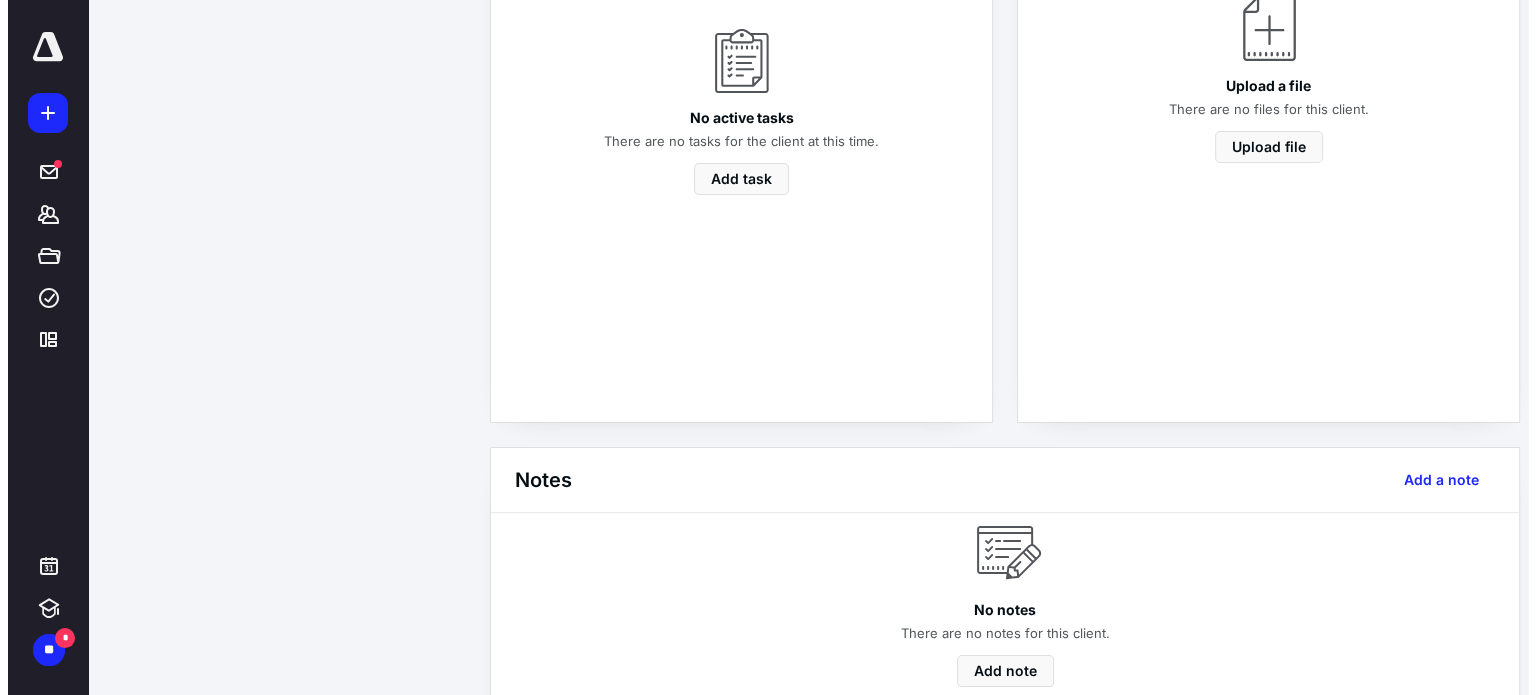 scroll, scrollTop: 0, scrollLeft: 0, axis: both 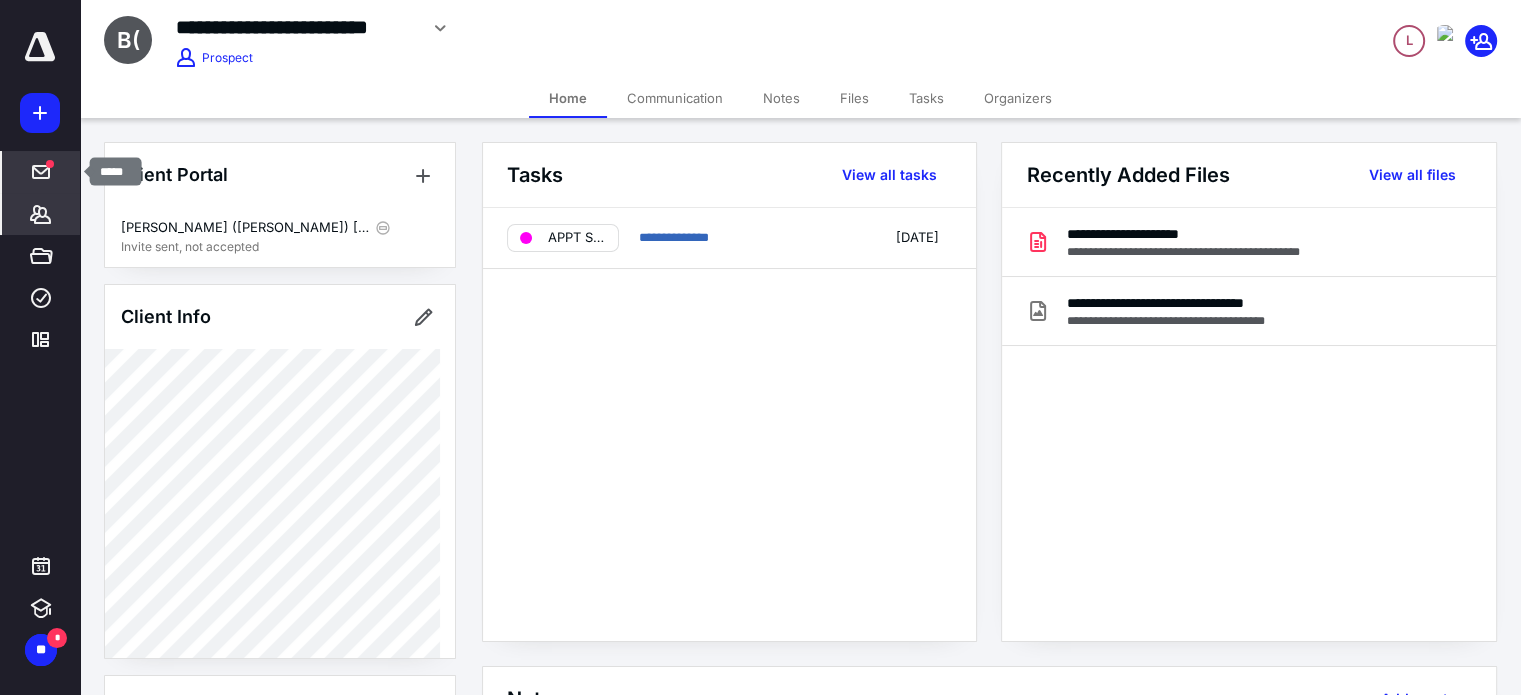 click 